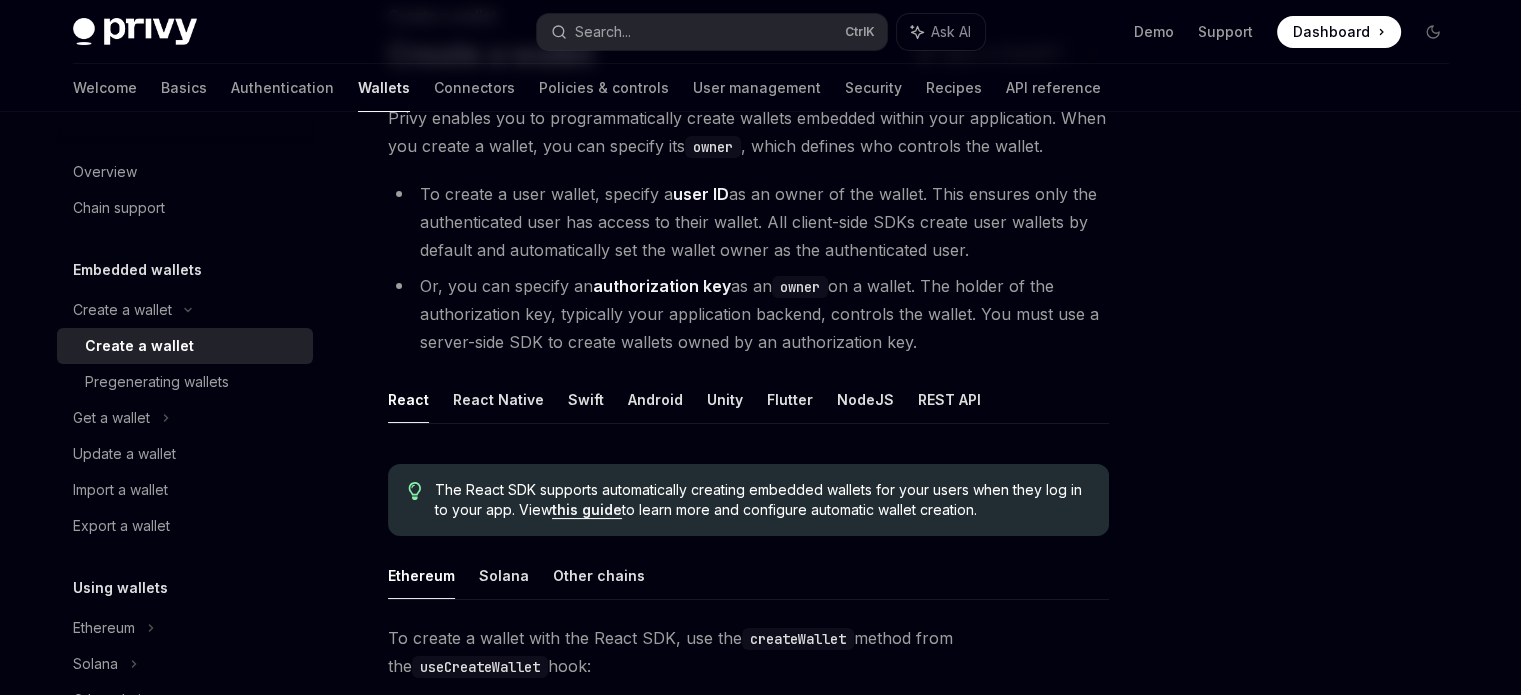 scroll, scrollTop: 148, scrollLeft: 0, axis: vertical 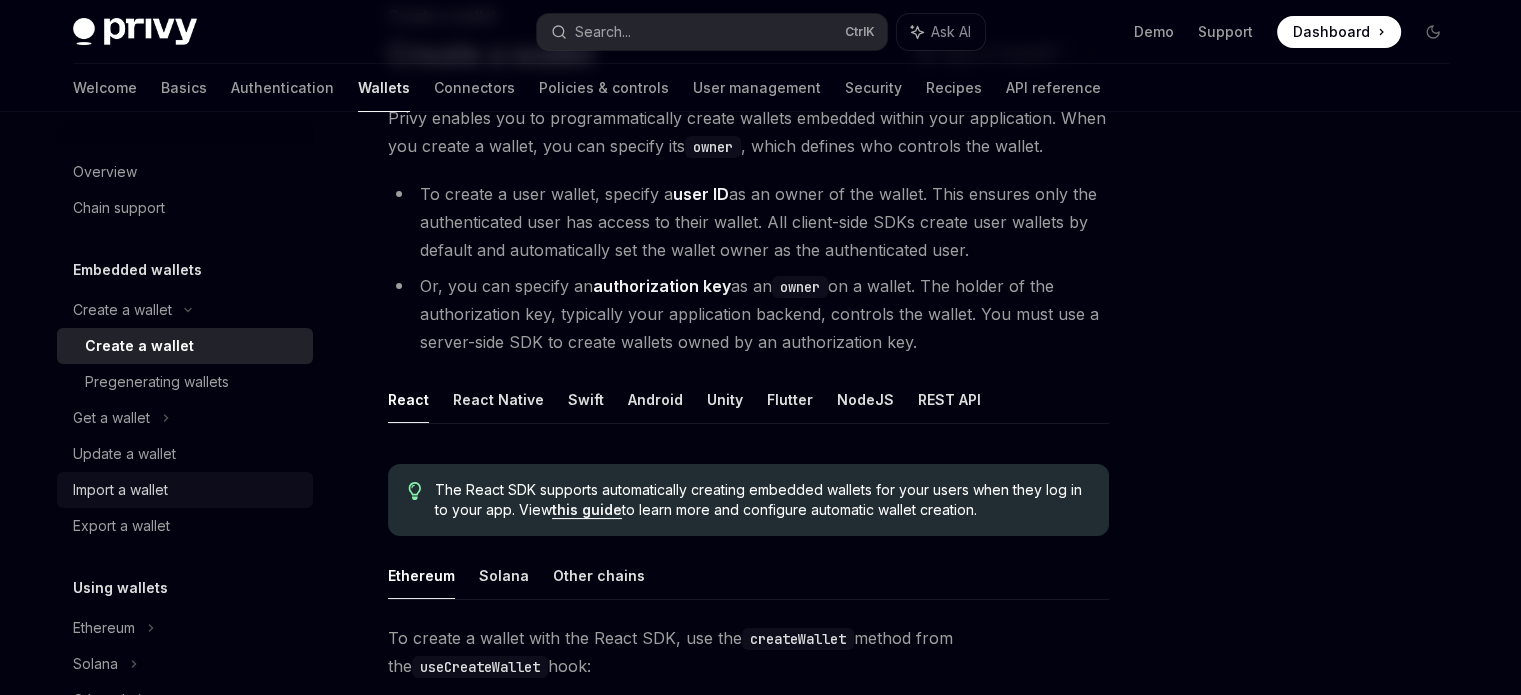click on "Import a wallet" at bounding box center (120, 490) 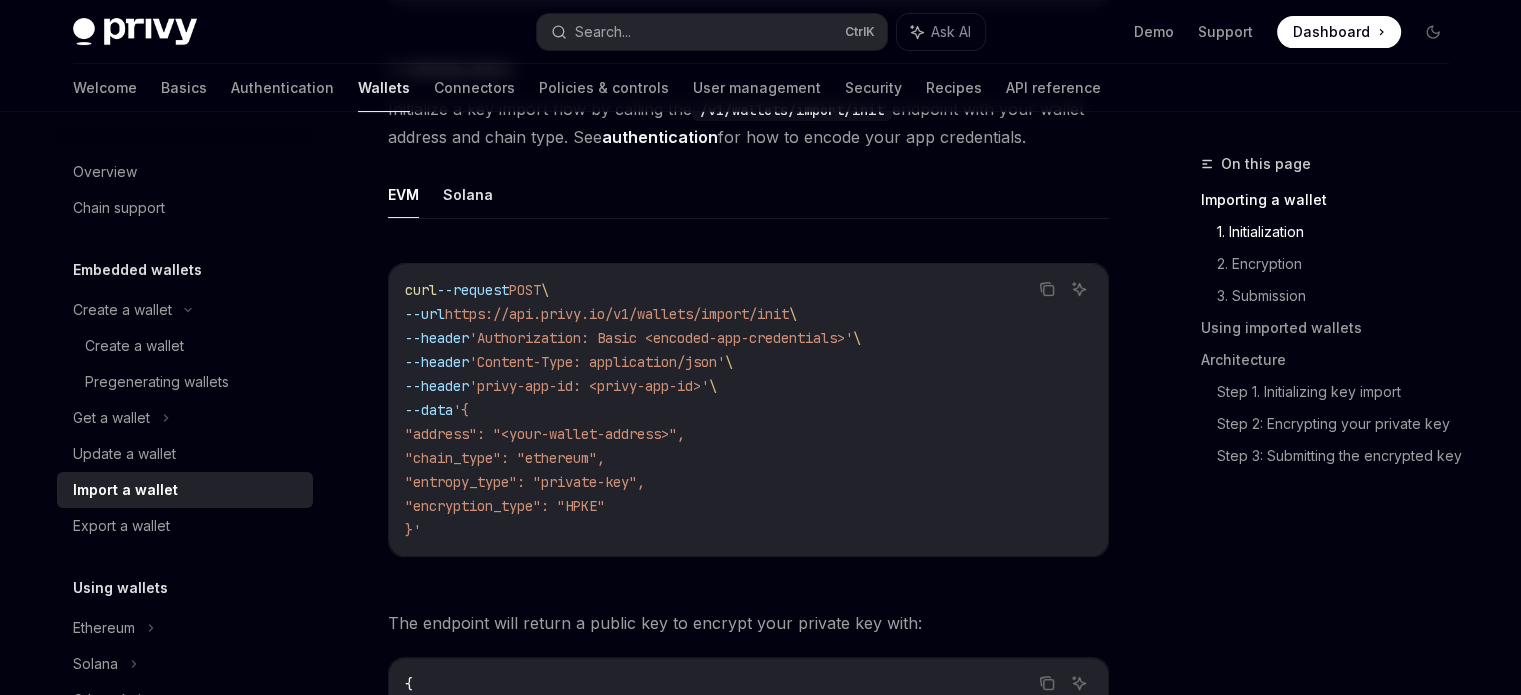scroll, scrollTop: 579, scrollLeft: 0, axis: vertical 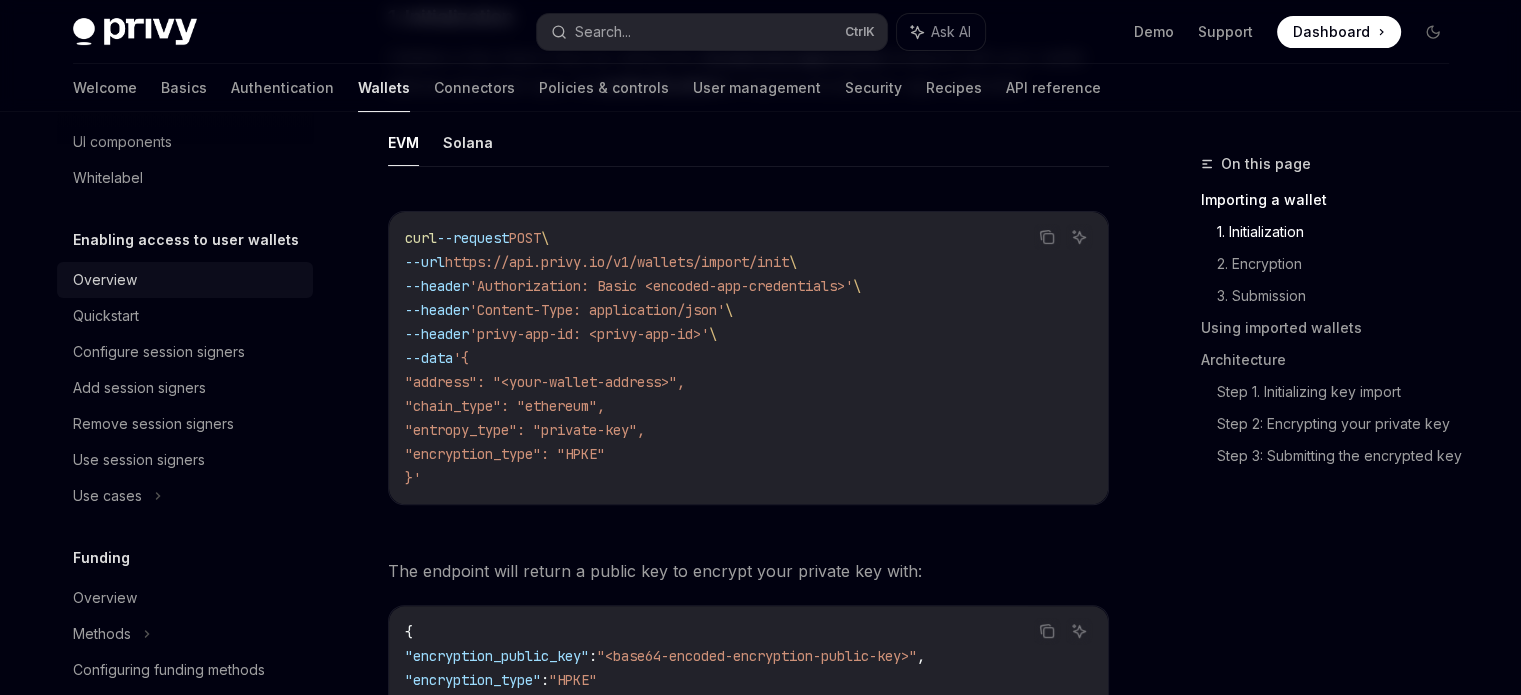 click on "Overview" at bounding box center (185, 280) 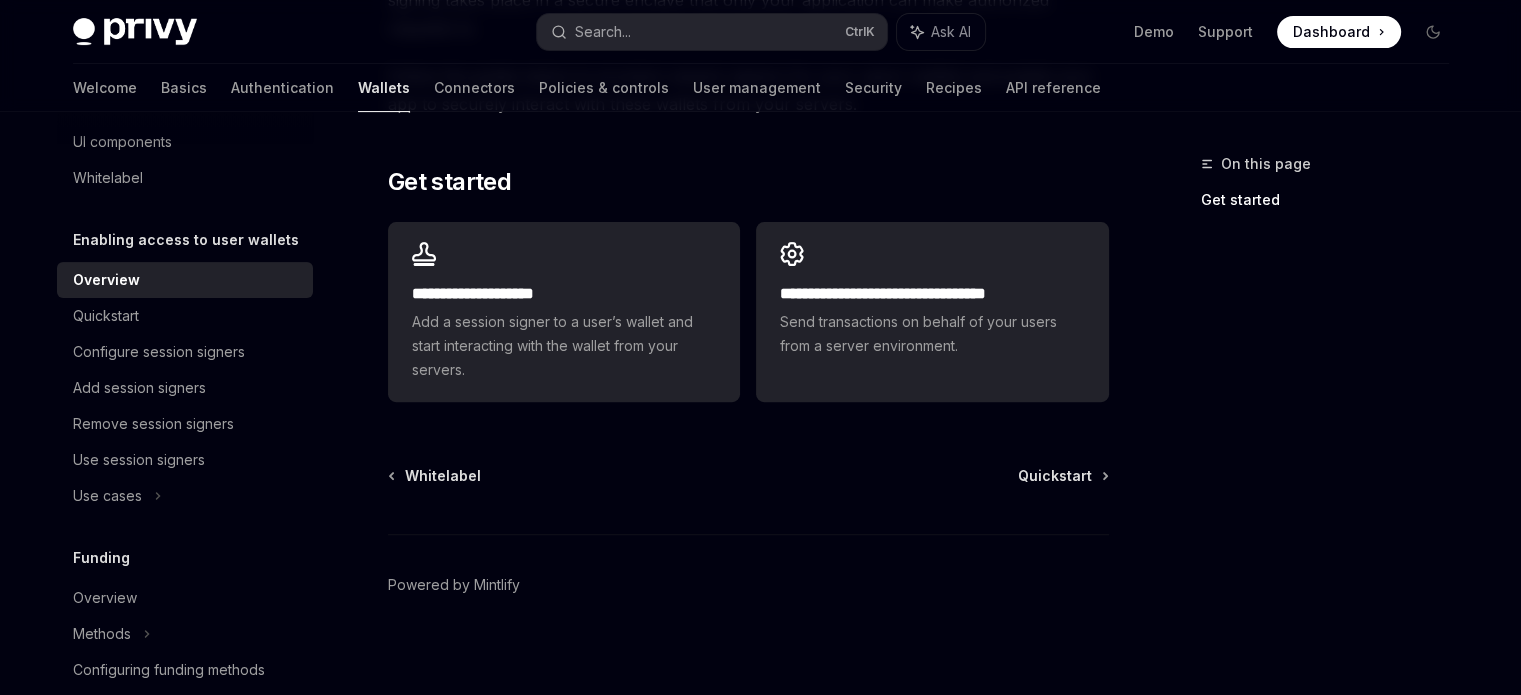 scroll, scrollTop: 652, scrollLeft: 0, axis: vertical 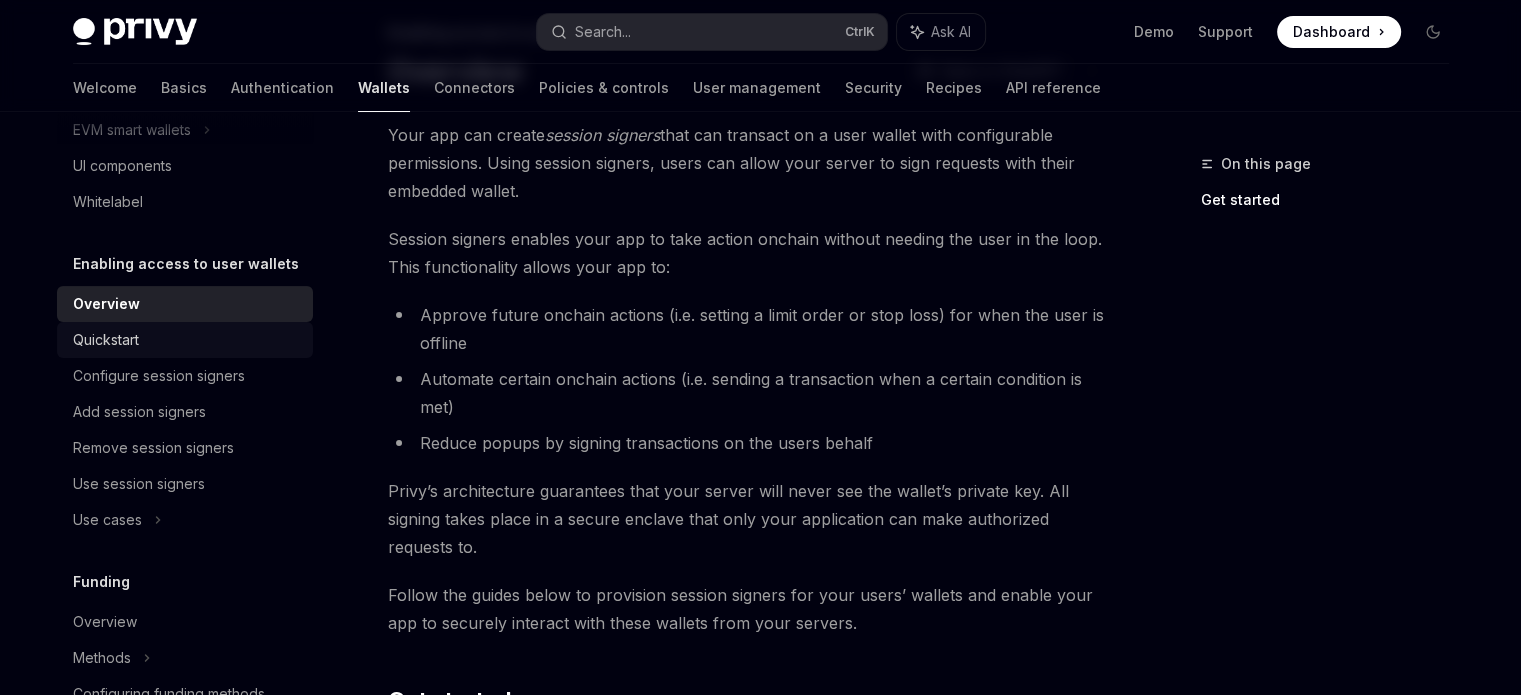 click on "Quickstart" at bounding box center (106, 340) 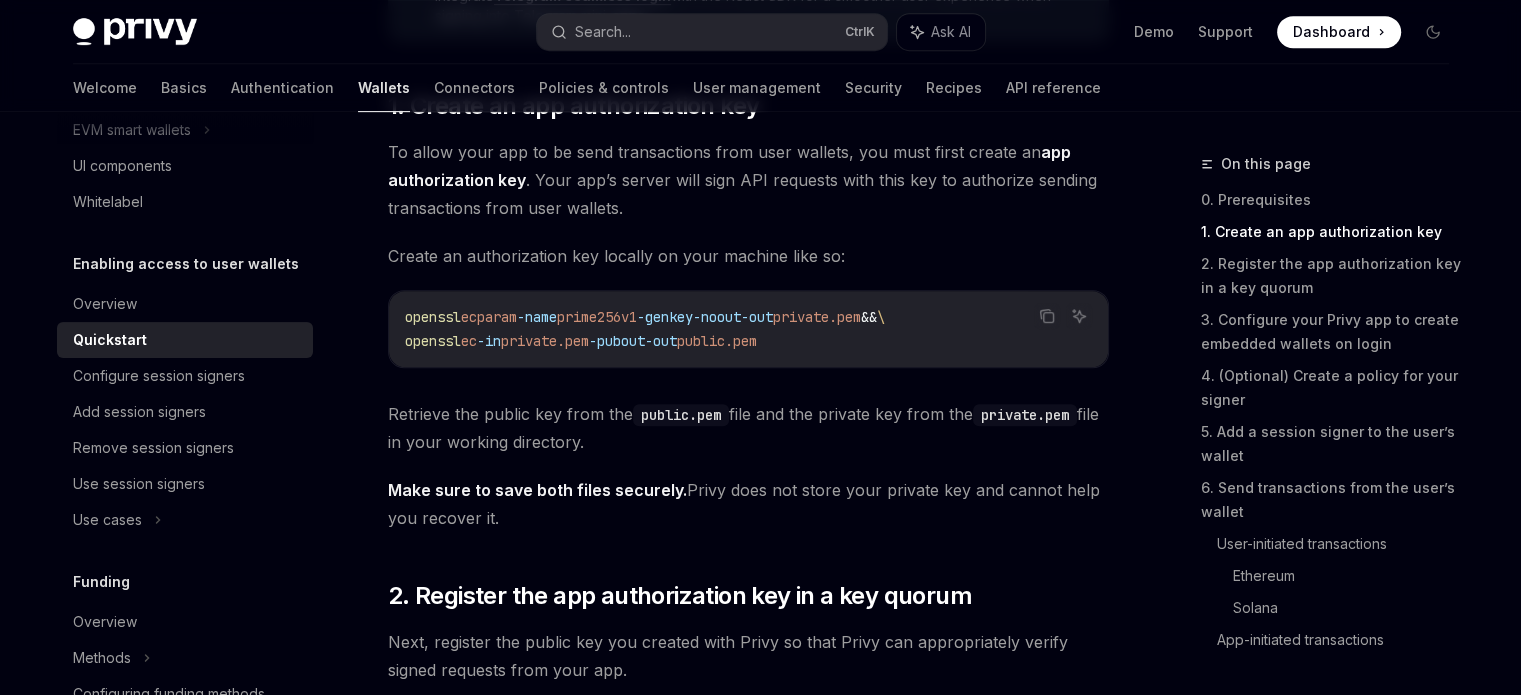 scroll, scrollTop: 939, scrollLeft: 0, axis: vertical 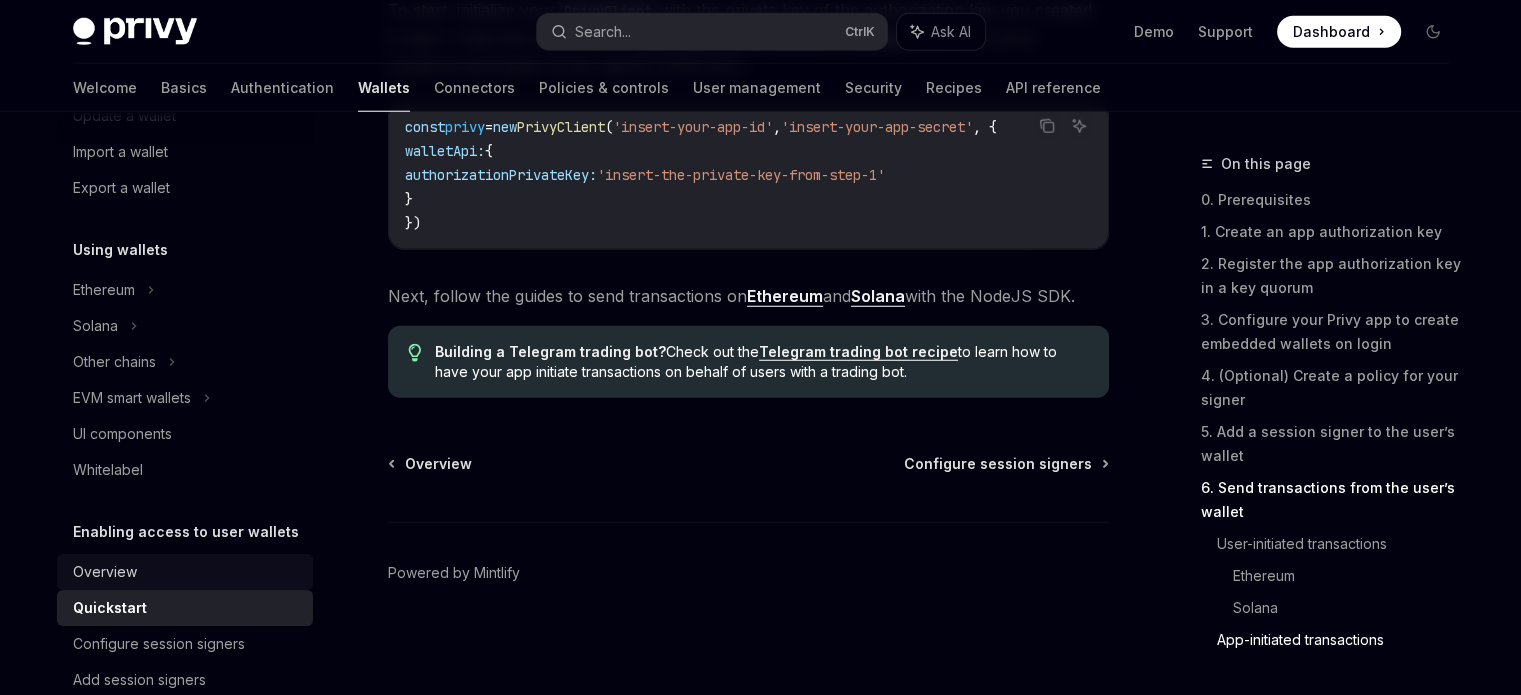click on "Overview" at bounding box center [105, 572] 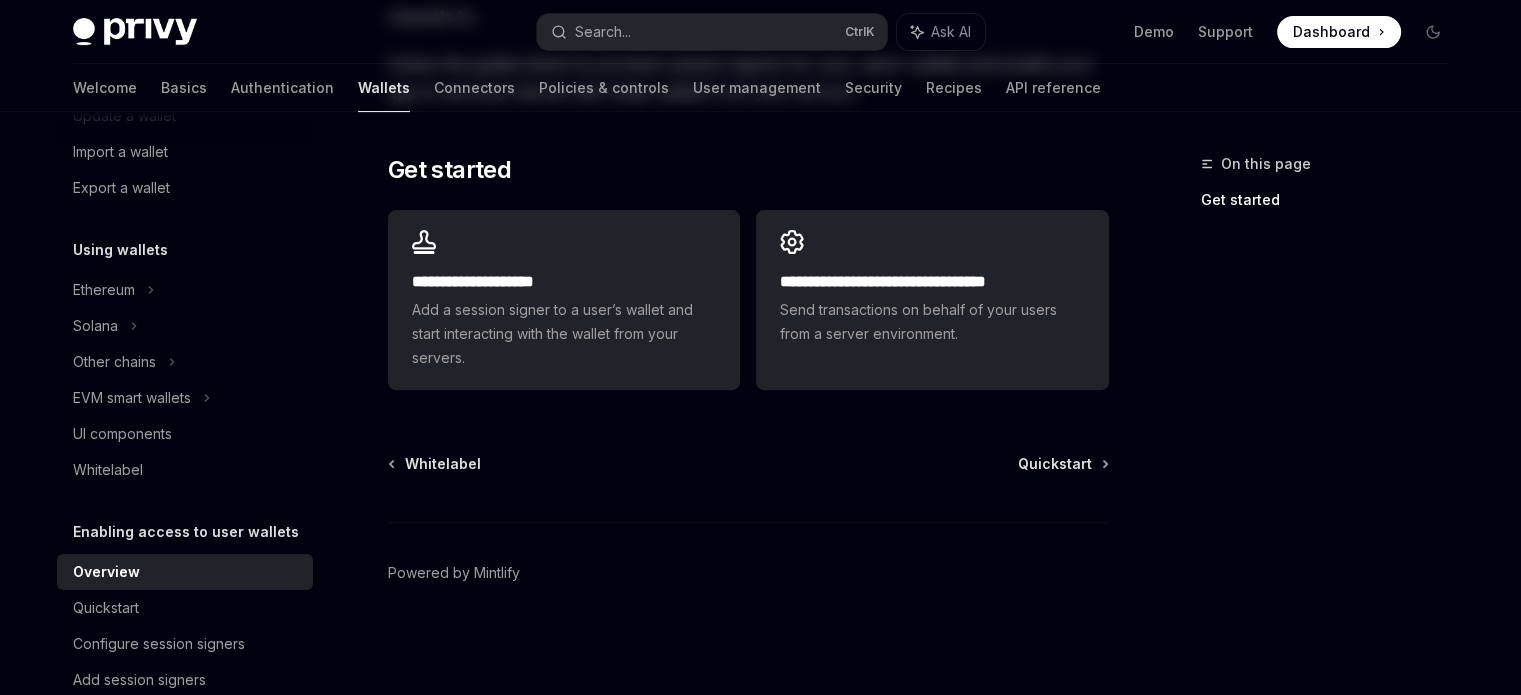 scroll, scrollTop: 0, scrollLeft: 0, axis: both 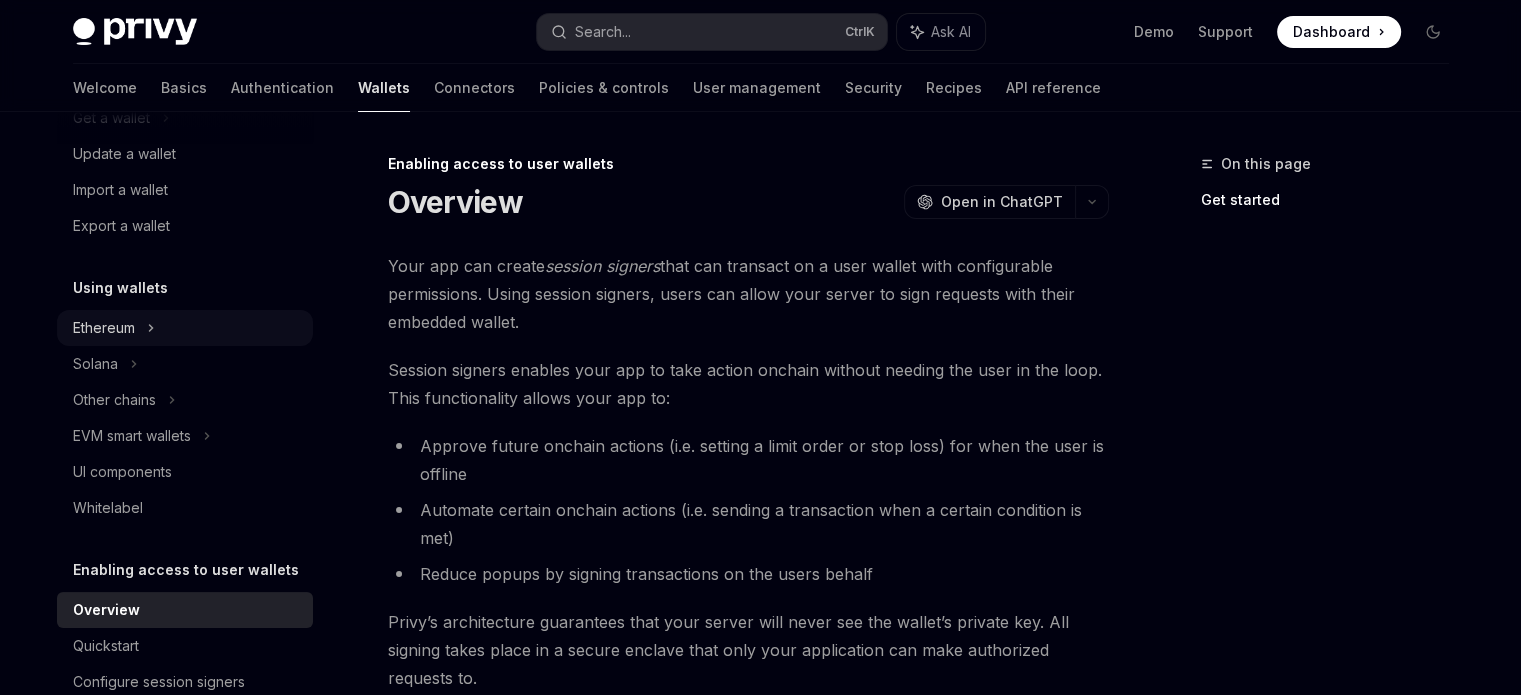 click on "Ethereum" at bounding box center [185, 10] 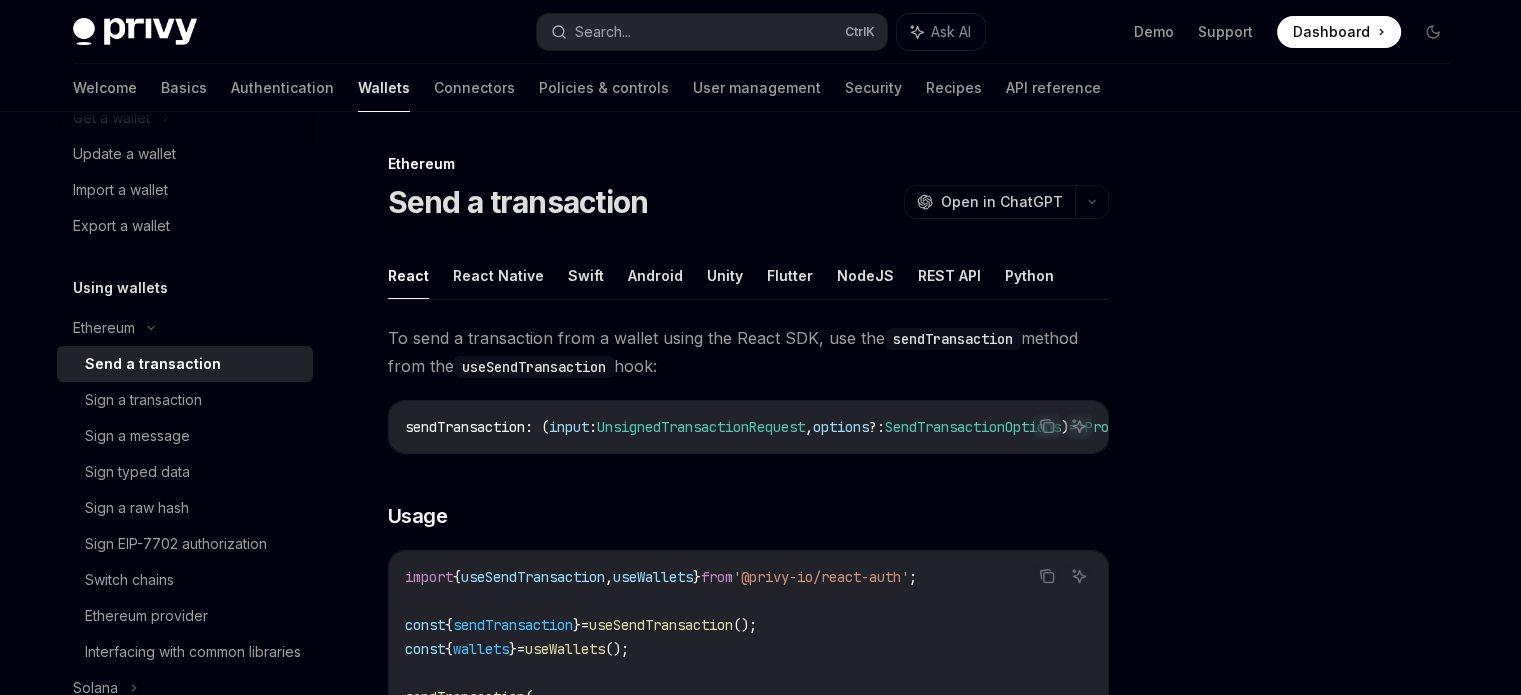click on "Send a transaction" at bounding box center [153, 364] 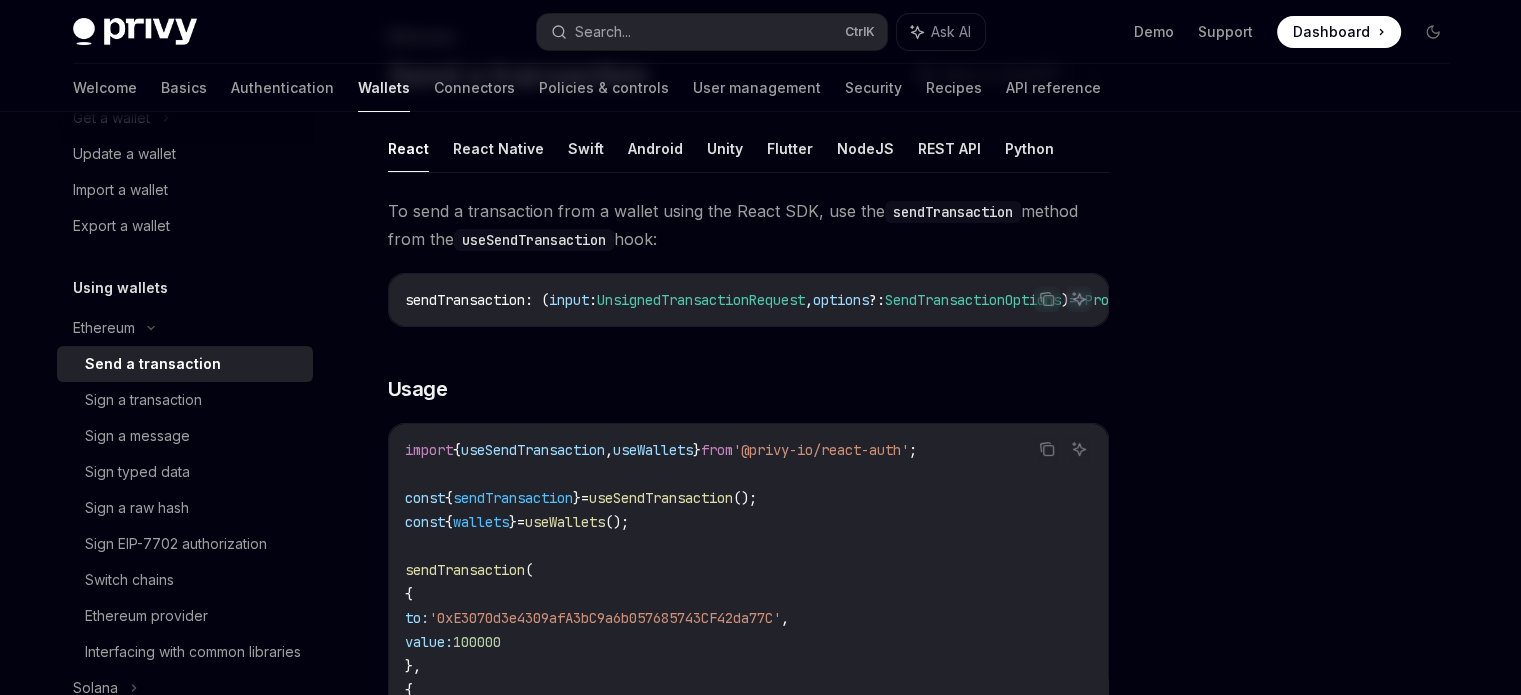 scroll, scrollTop: 144, scrollLeft: 0, axis: vertical 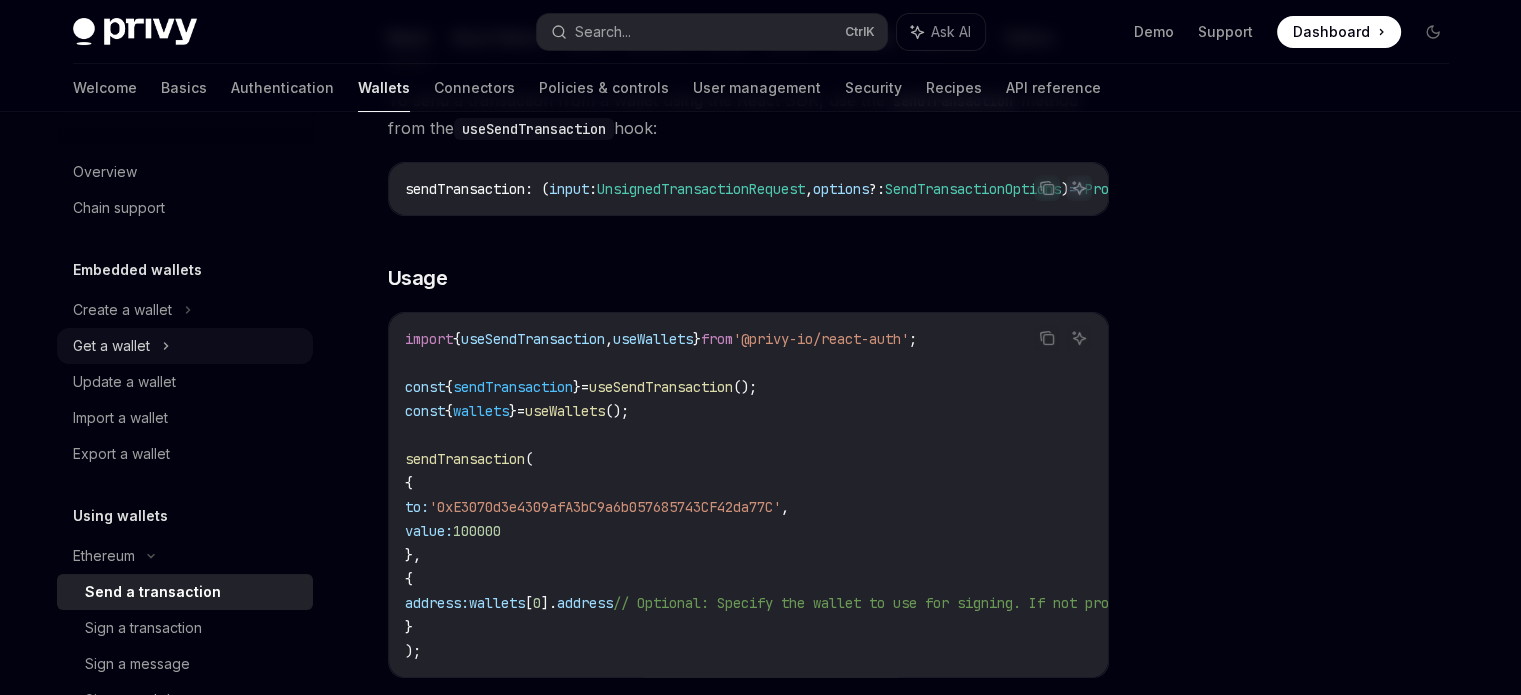 click on "Get a wallet" at bounding box center (111, 346) 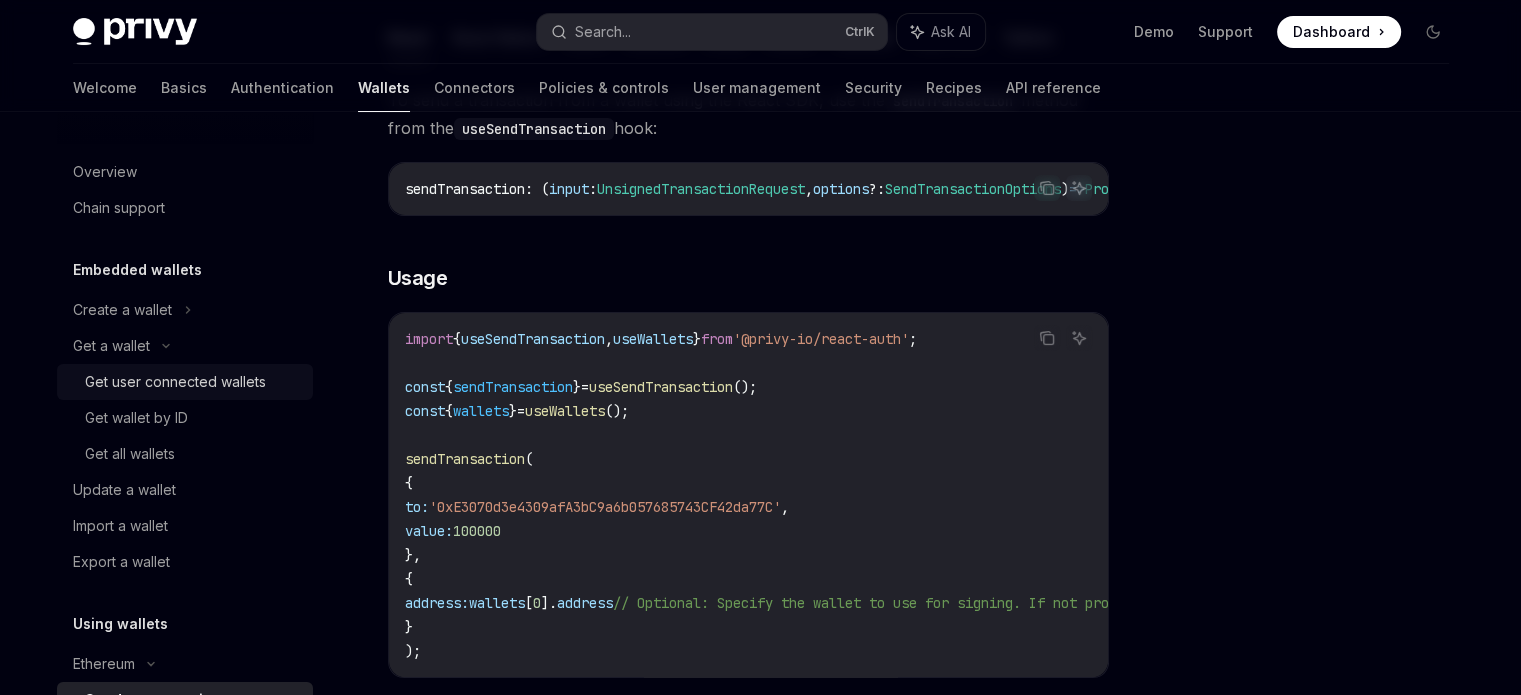 scroll, scrollTop: 0, scrollLeft: 0, axis: both 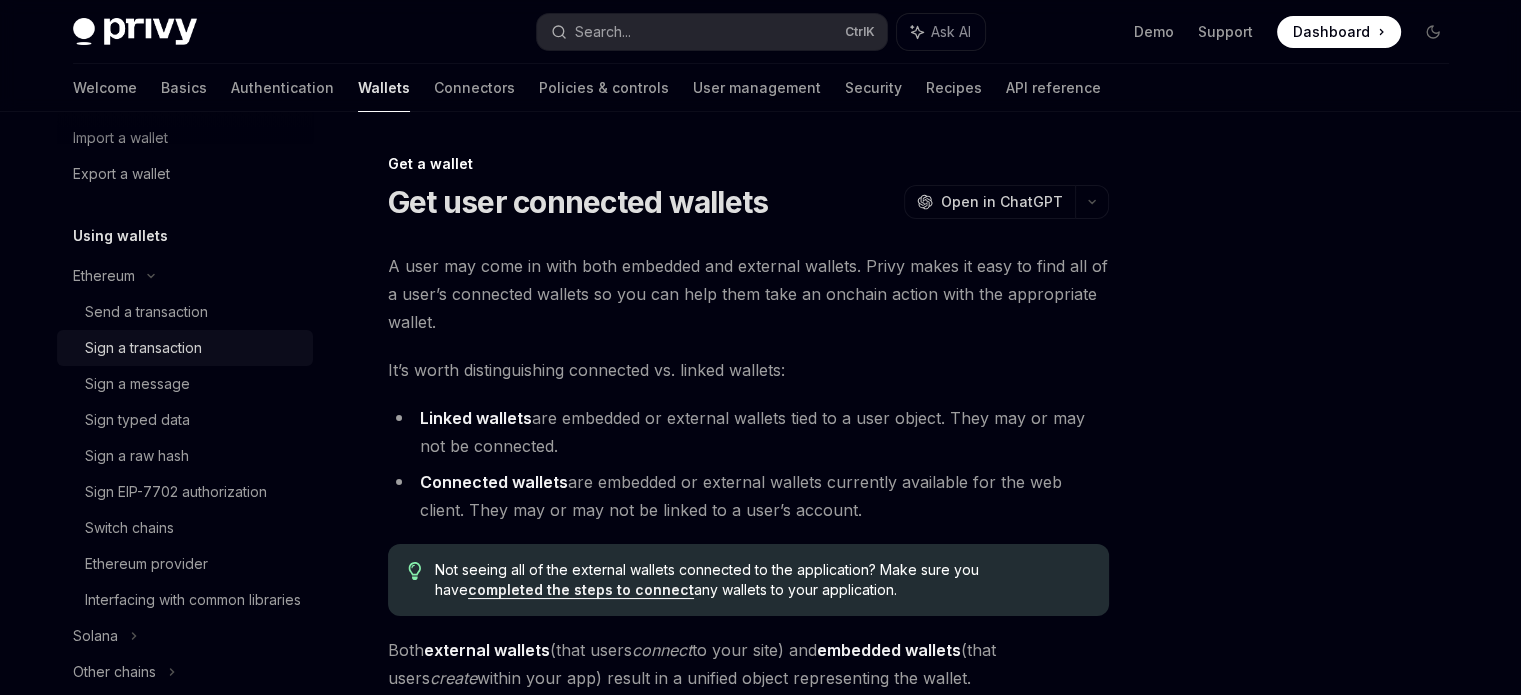 click on "Sign a transaction" at bounding box center [143, 348] 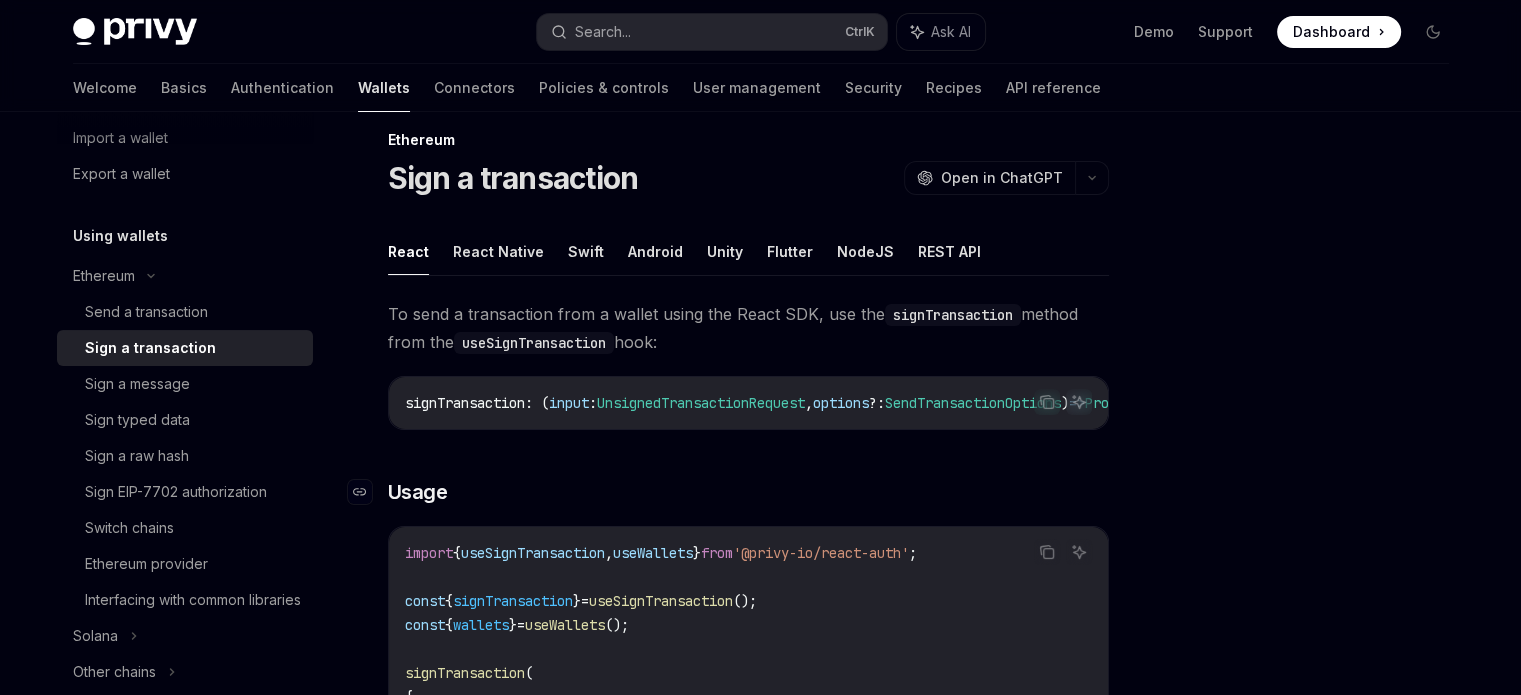 scroll, scrollTop: 24, scrollLeft: 0, axis: vertical 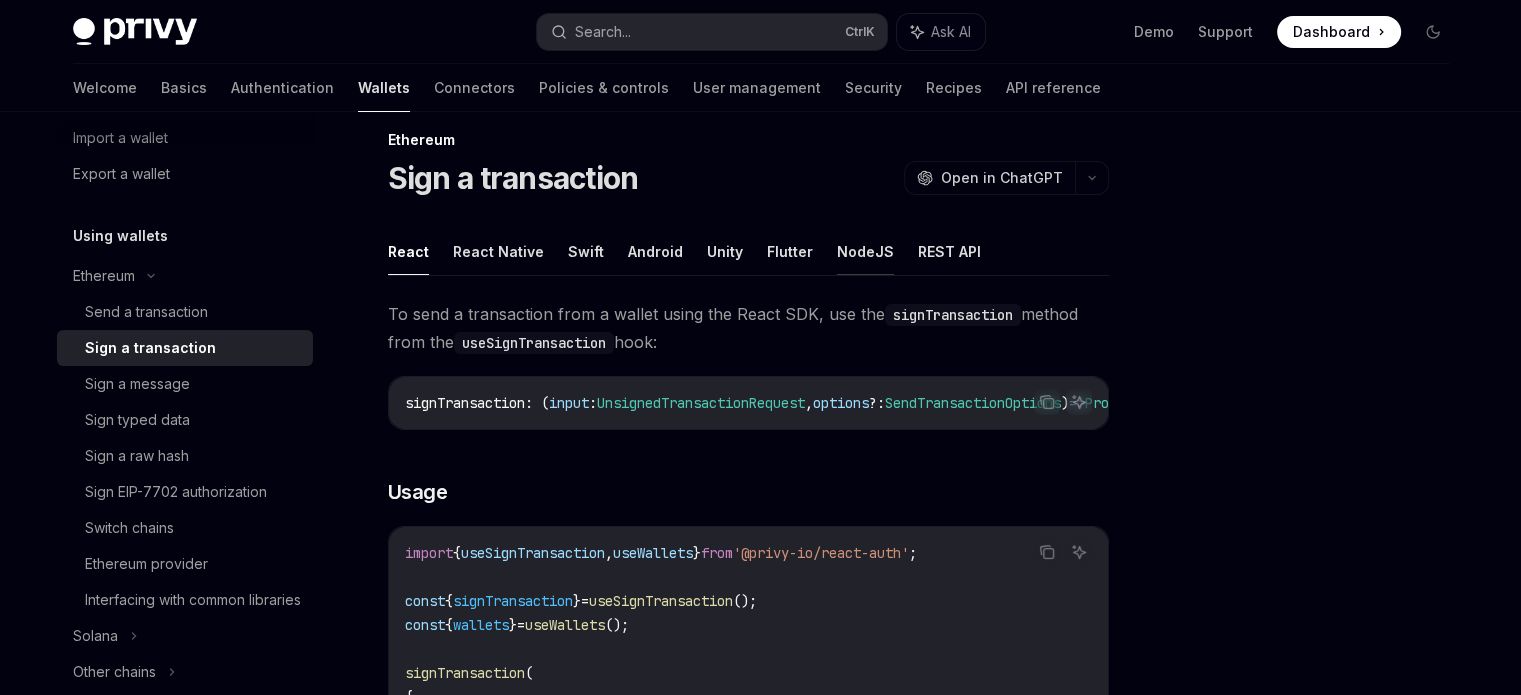 click on "NodeJS" at bounding box center (865, 251) 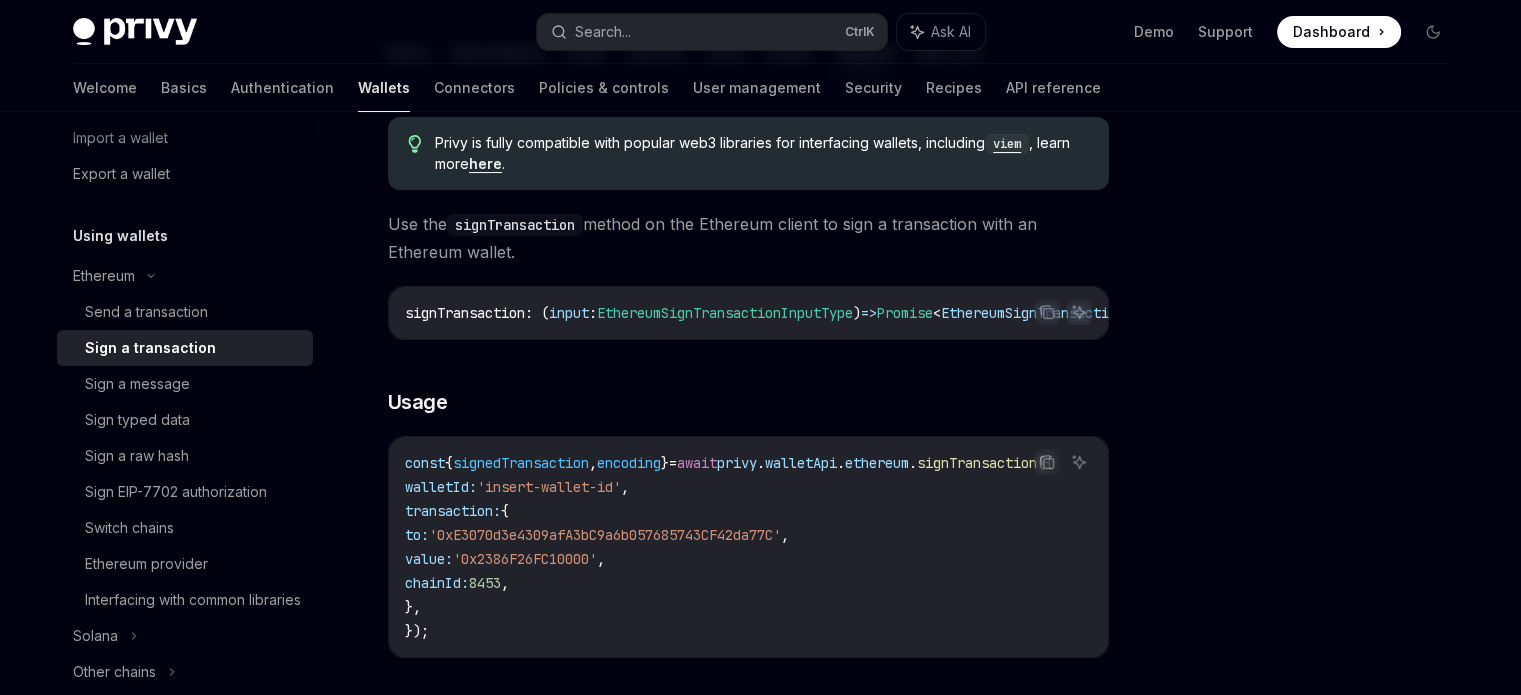 scroll, scrollTop: 224, scrollLeft: 0, axis: vertical 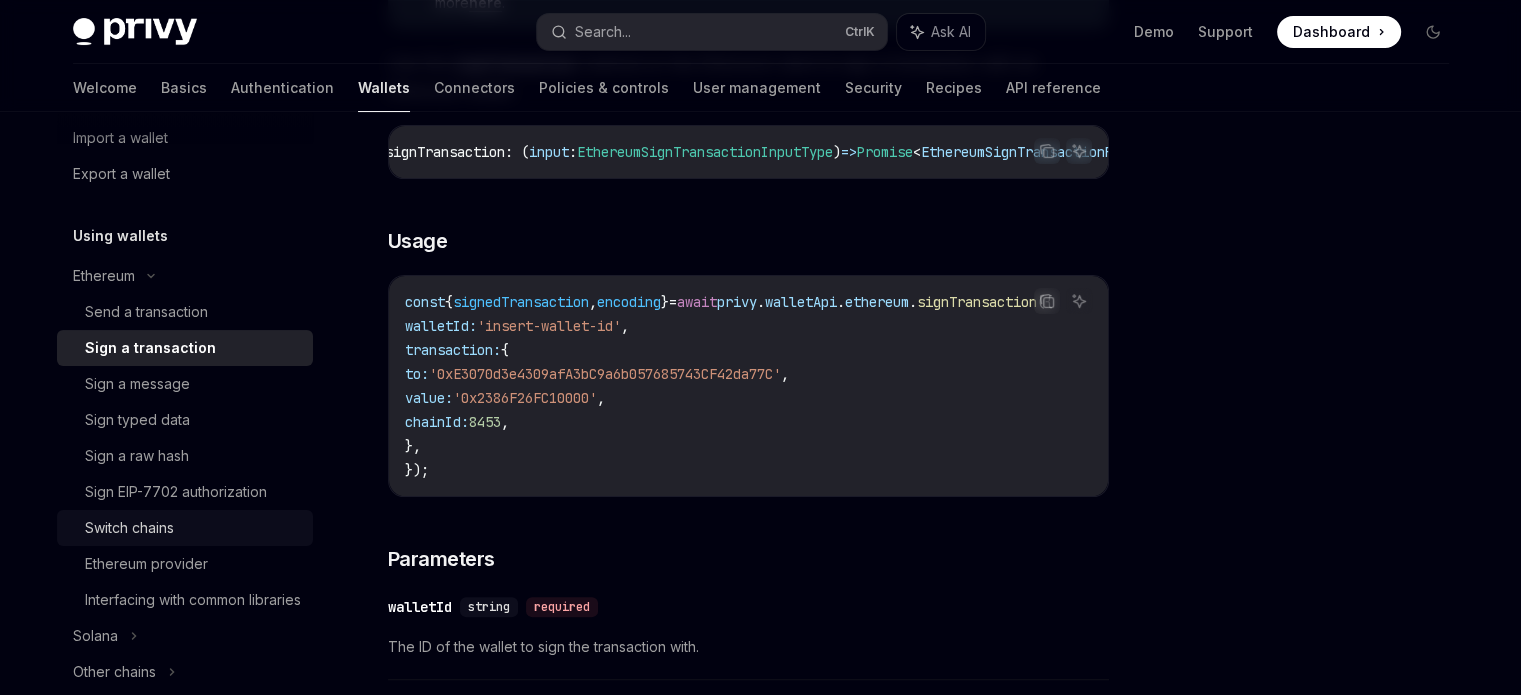click on "Switch chains" at bounding box center (193, 528) 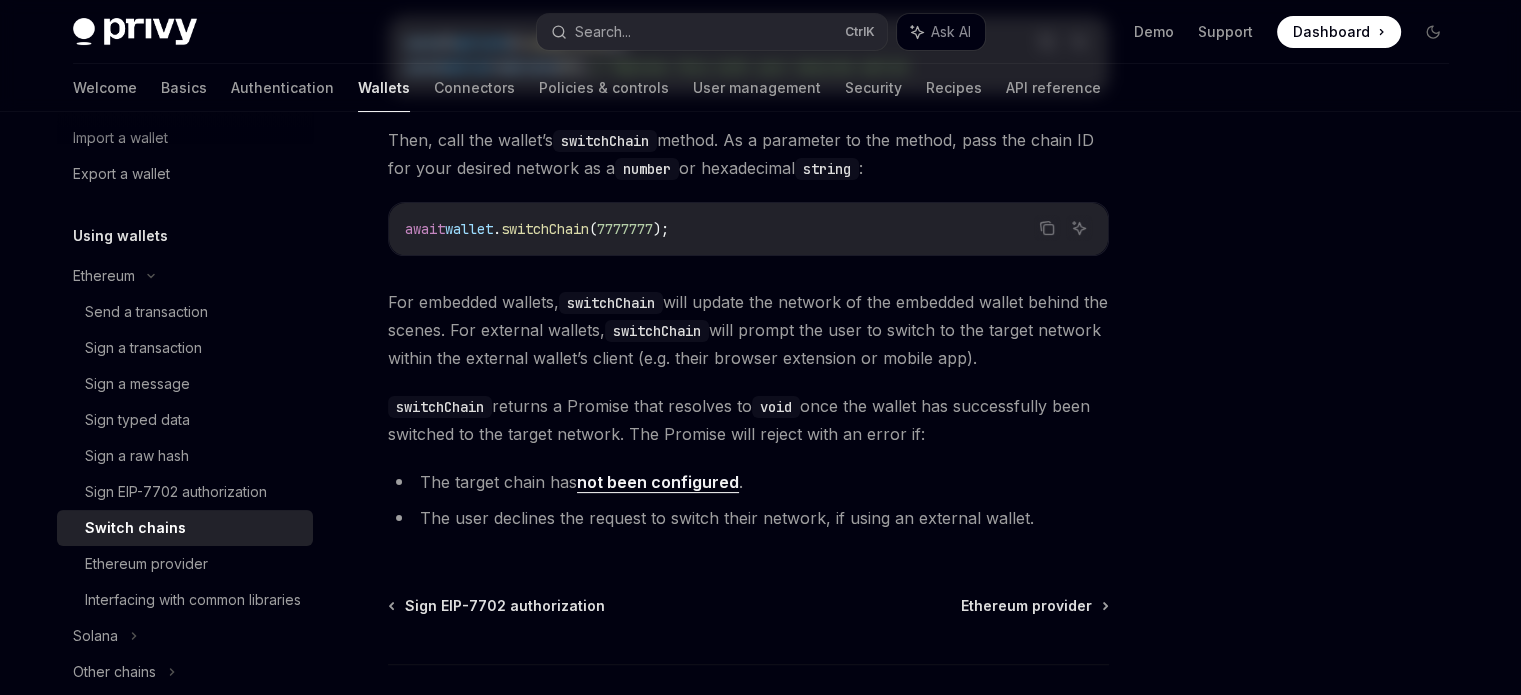 scroll, scrollTop: 0, scrollLeft: 0, axis: both 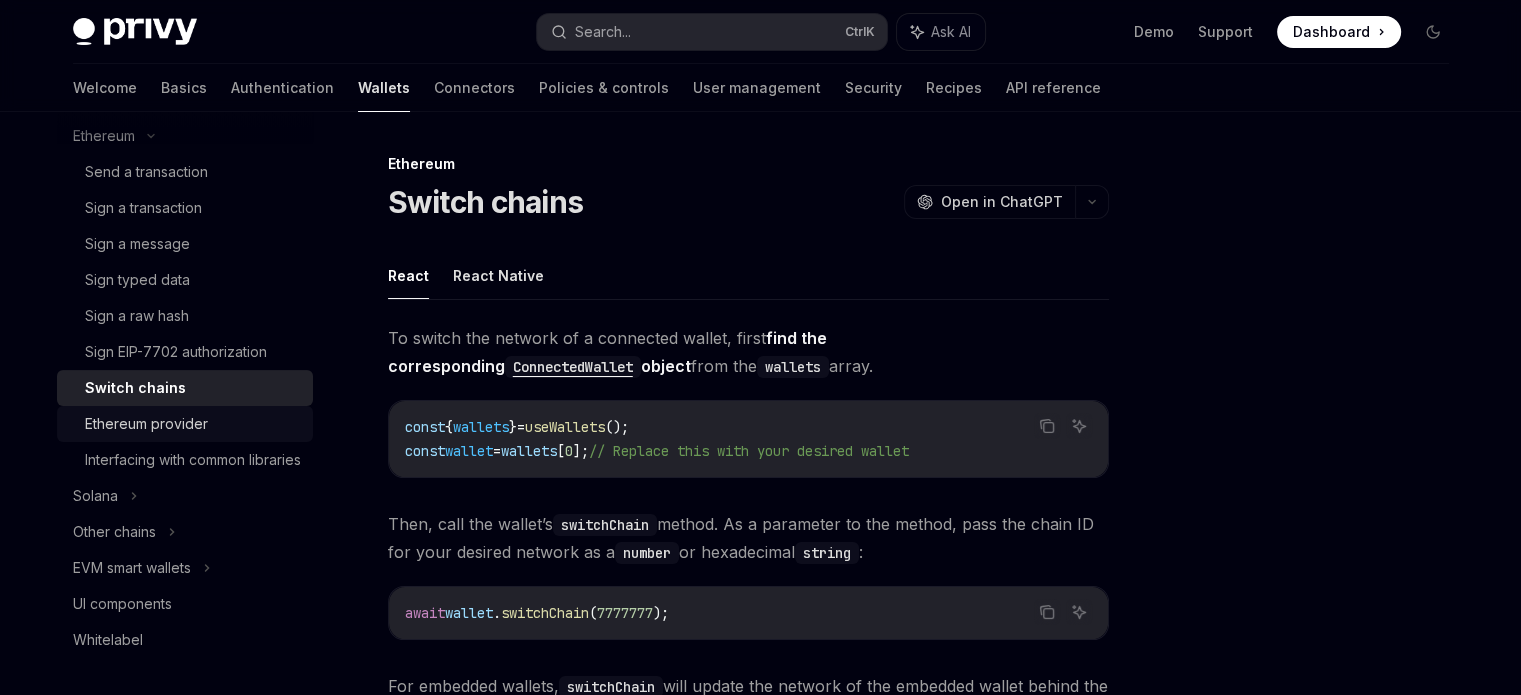 click on "Ethereum provider" at bounding box center [146, 424] 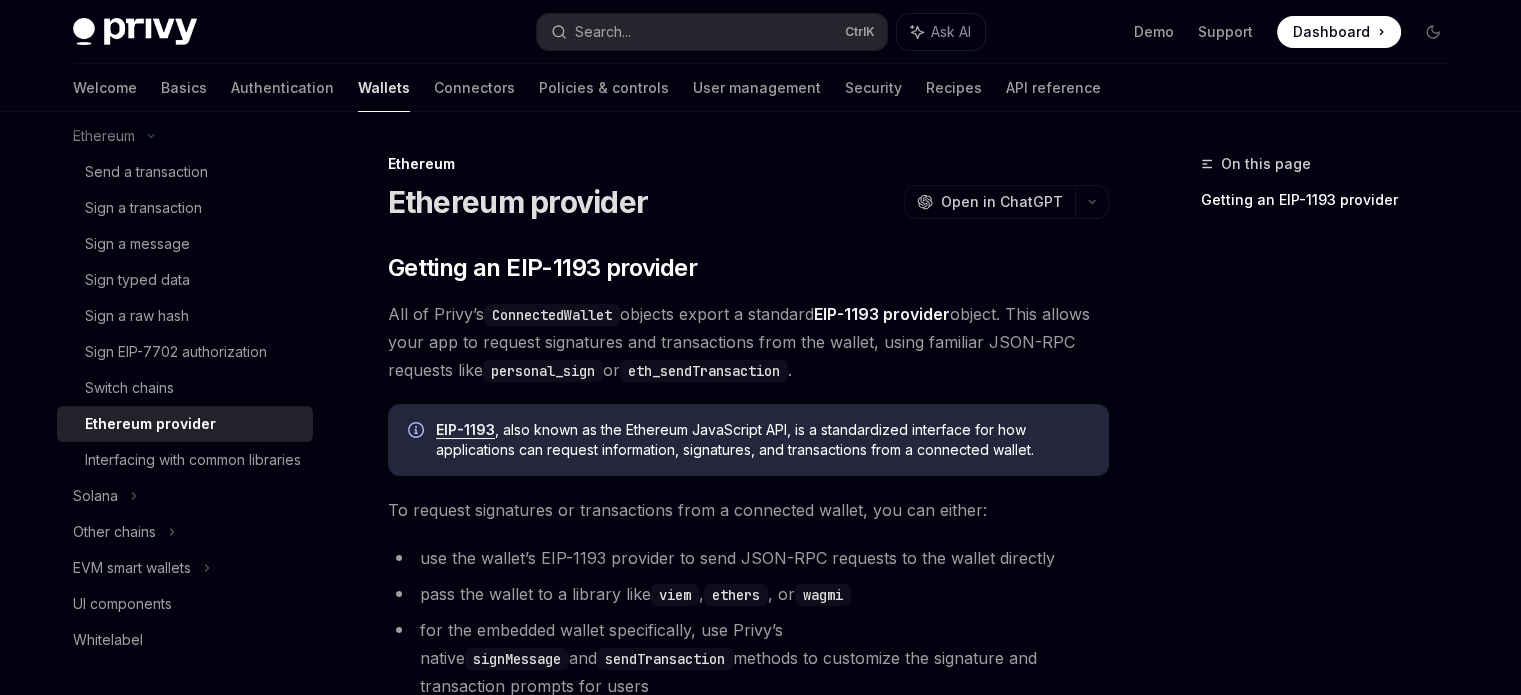 scroll, scrollTop: 0, scrollLeft: 0, axis: both 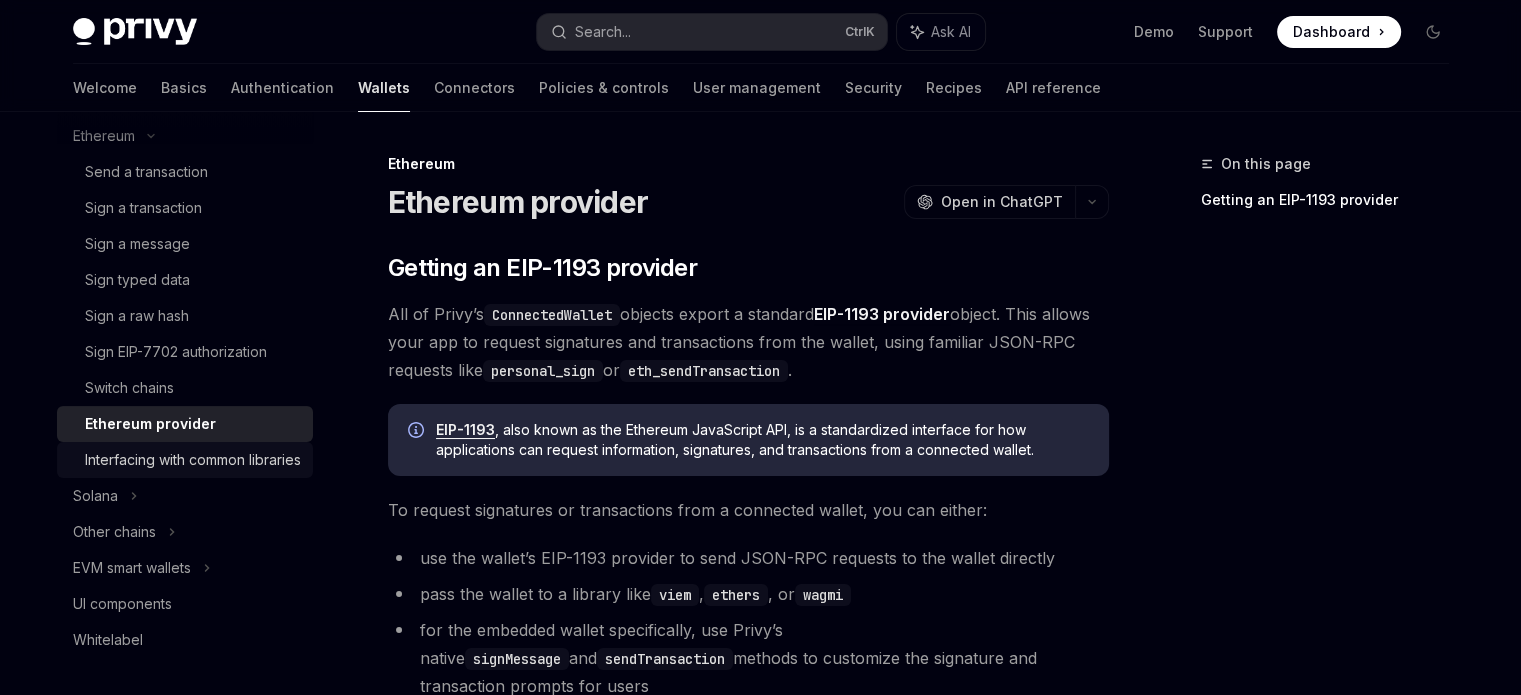 click on "Interfacing with common libraries" at bounding box center (193, 460) 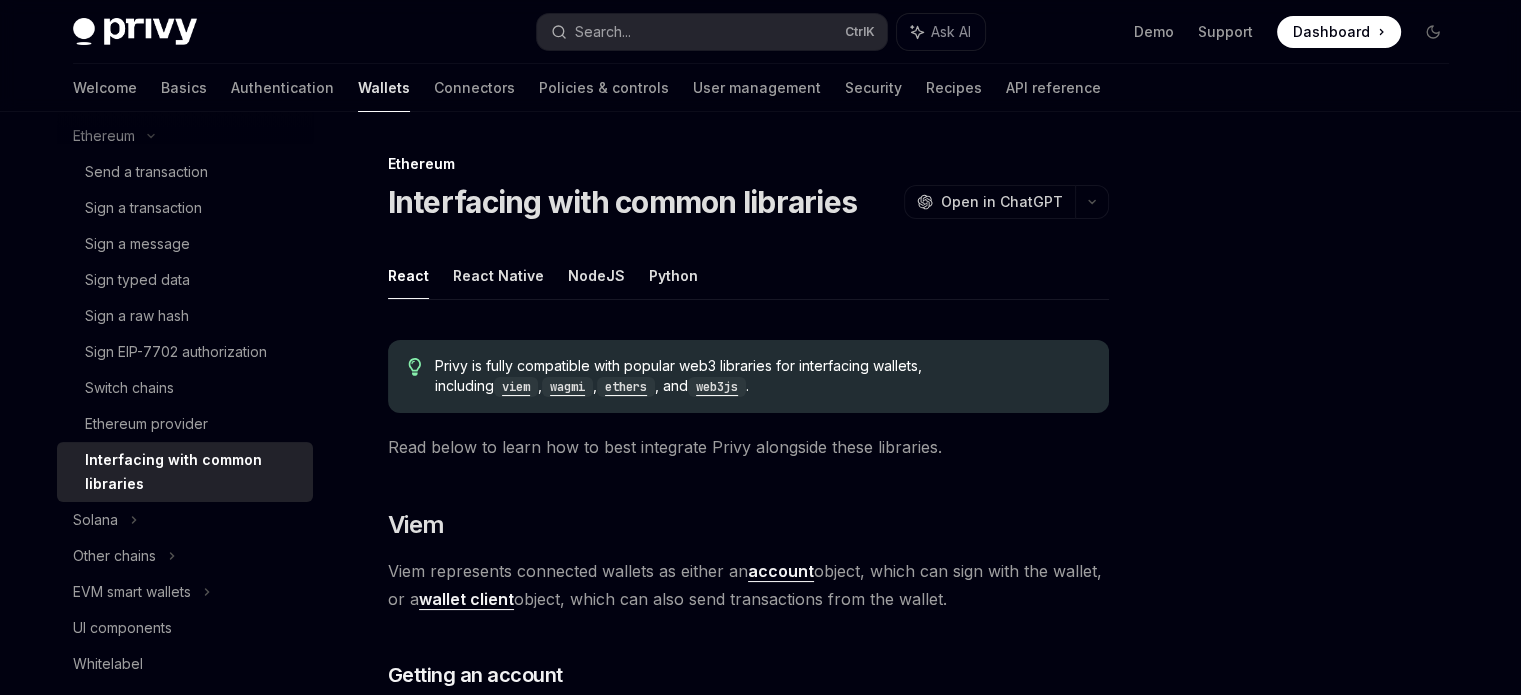 scroll, scrollTop: 16, scrollLeft: 0, axis: vertical 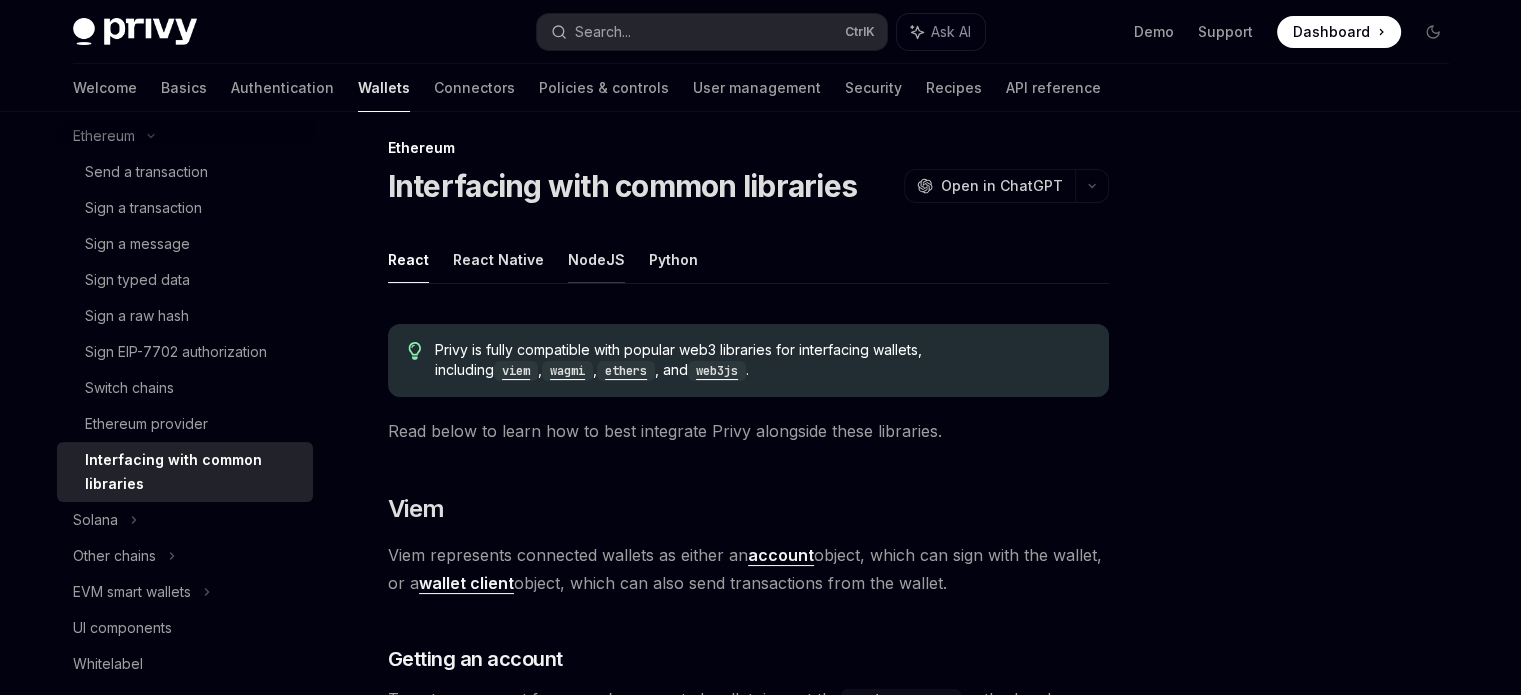 click on "NodeJS" at bounding box center [596, 259] 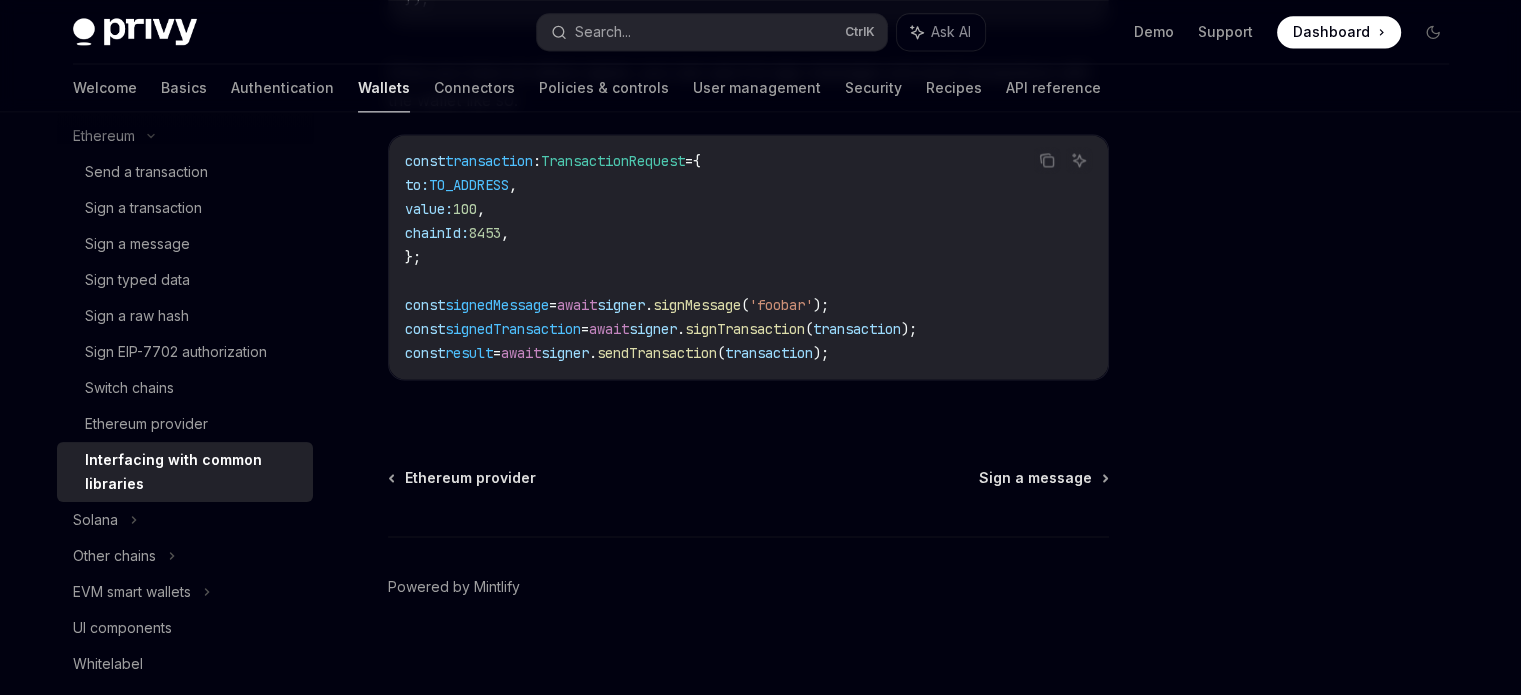 scroll, scrollTop: 2822, scrollLeft: 0, axis: vertical 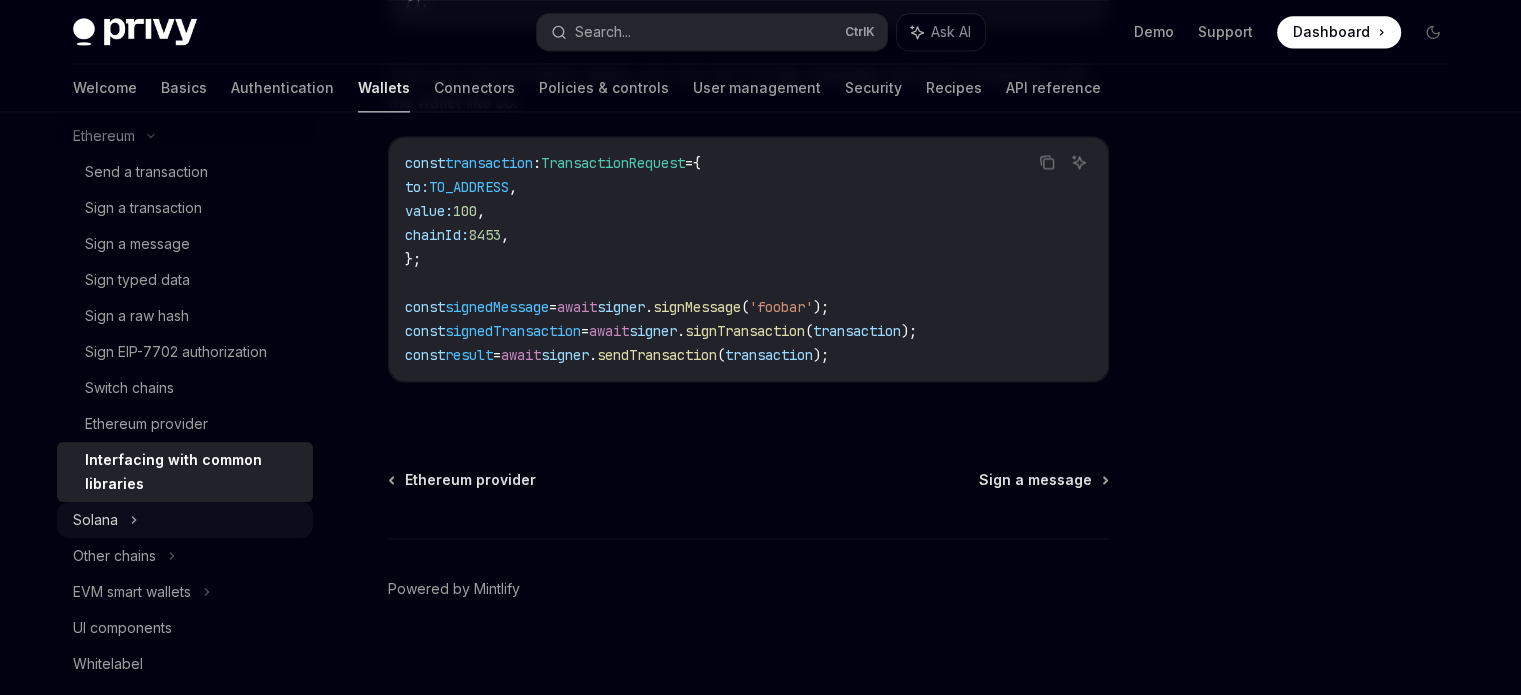 click on "Solana" at bounding box center (185, -182) 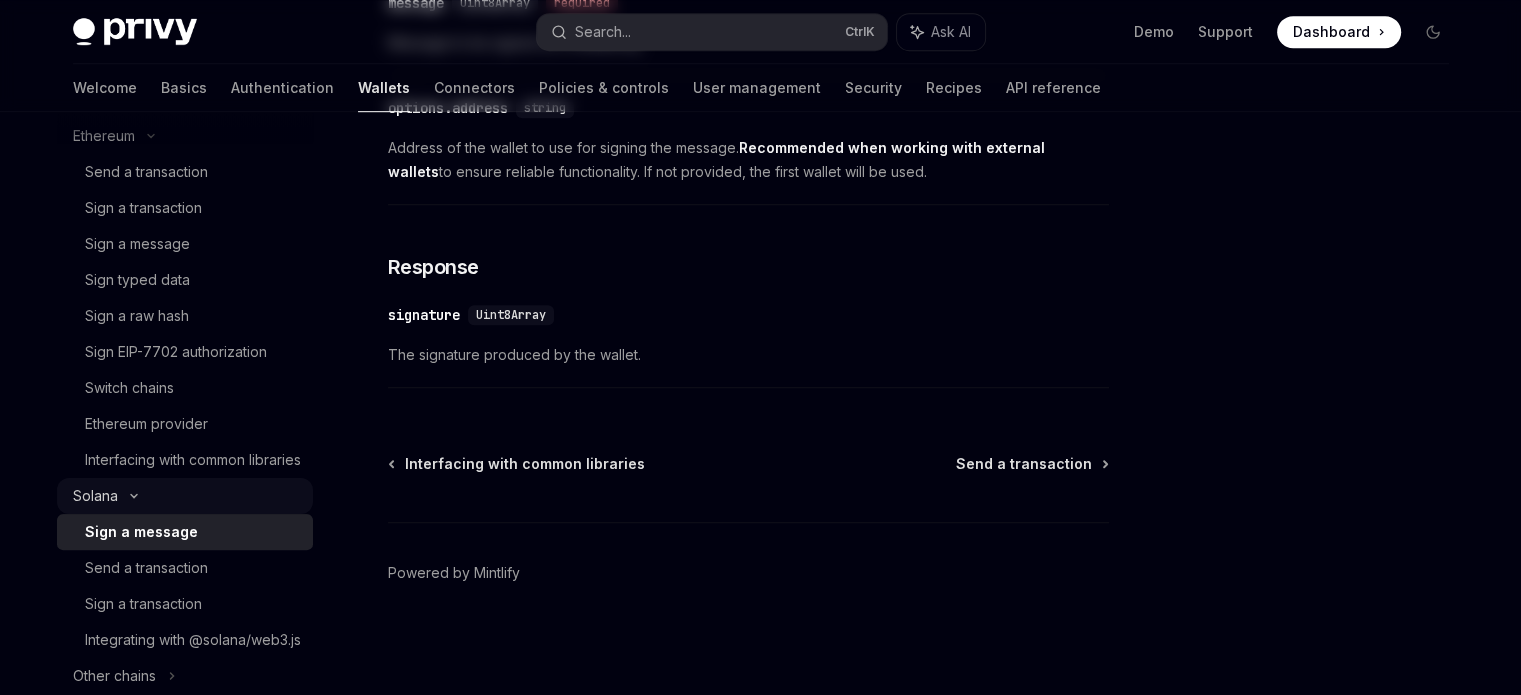 scroll, scrollTop: 0, scrollLeft: 0, axis: both 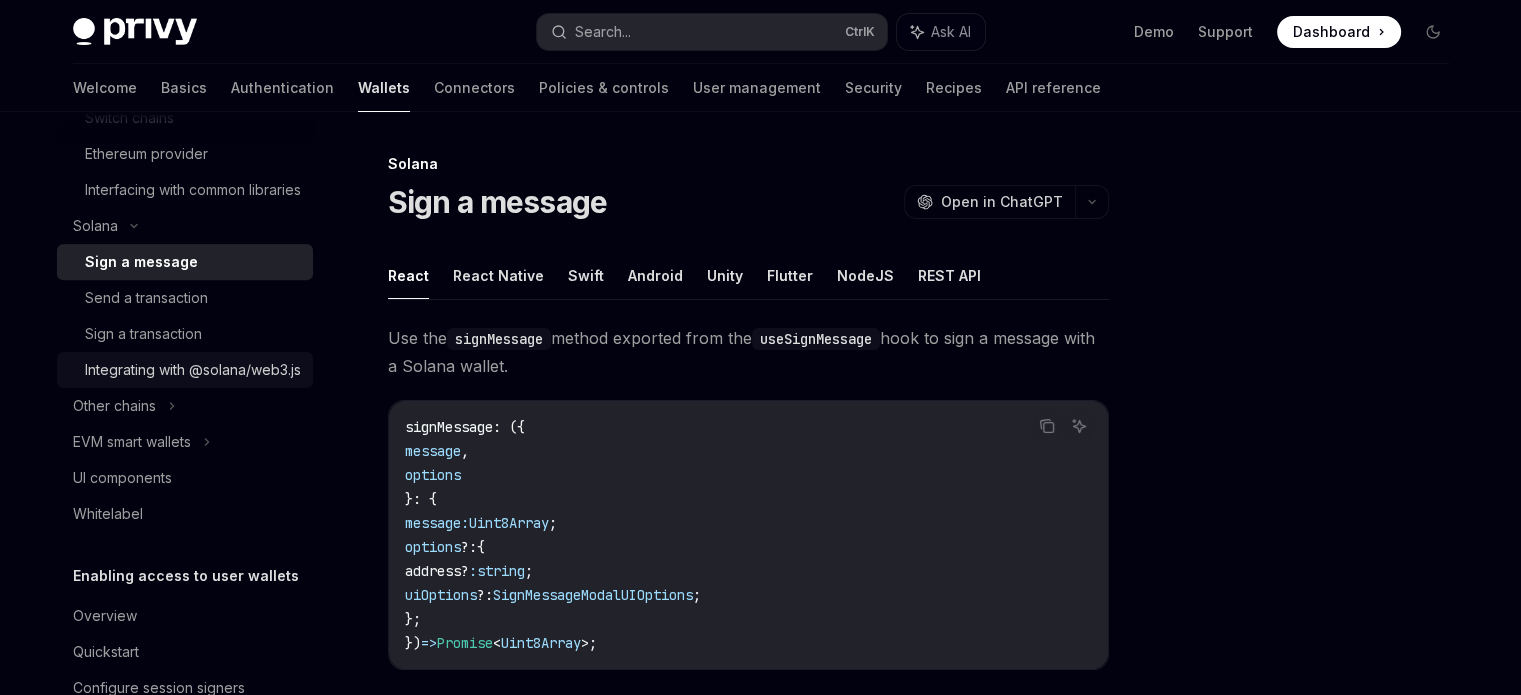 click on "Integrating with @solana/web3.js" at bounding box center (193, 370) 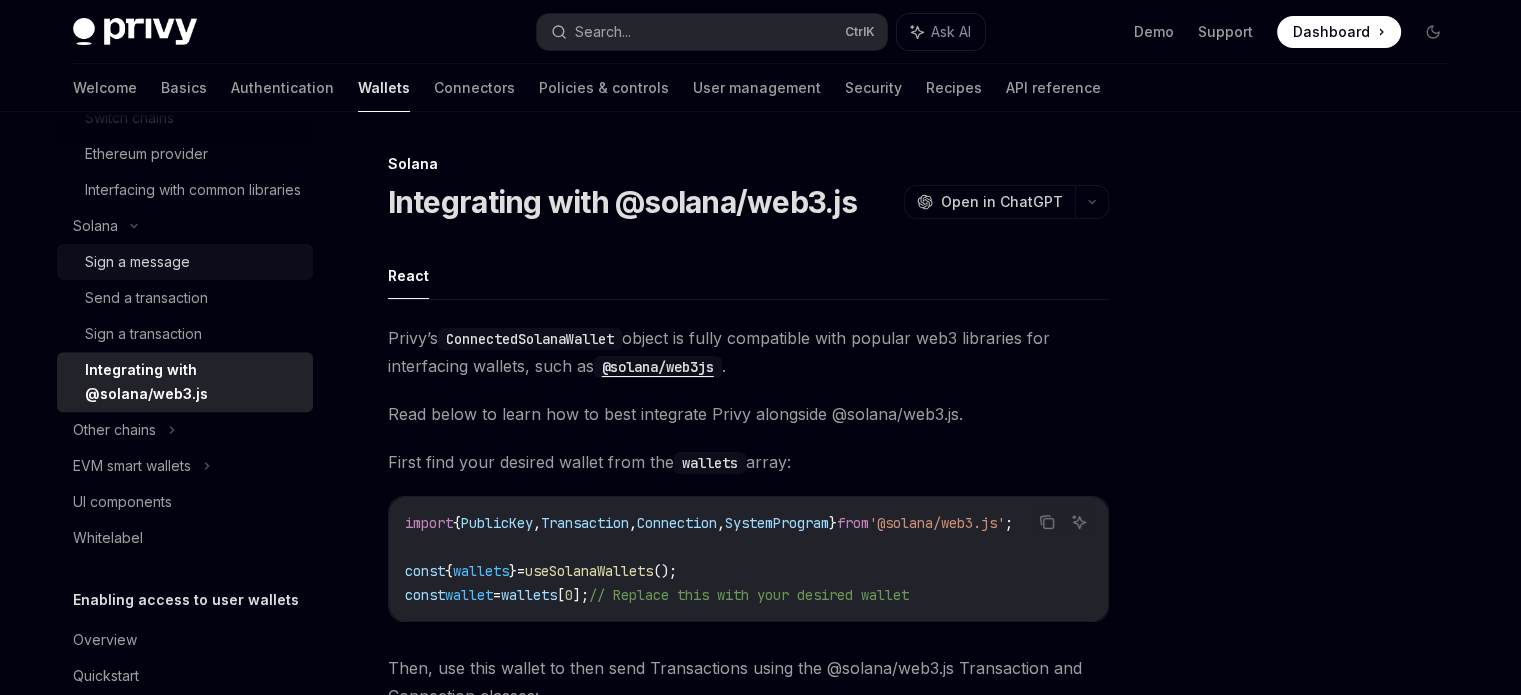 click on "Sign a message" at bounding box center (137, 262) 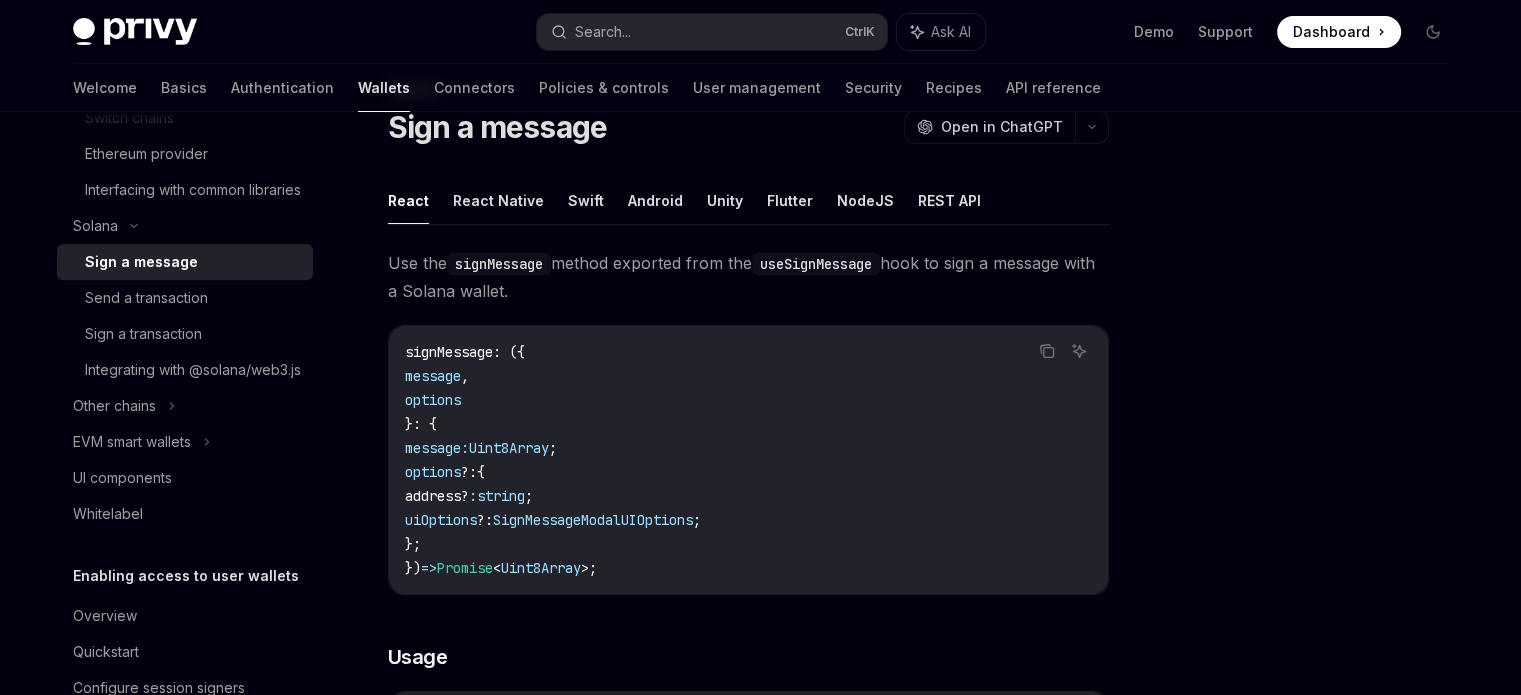 scroll, scrollTop: 74, scrollLeft: 0, axis: vertical 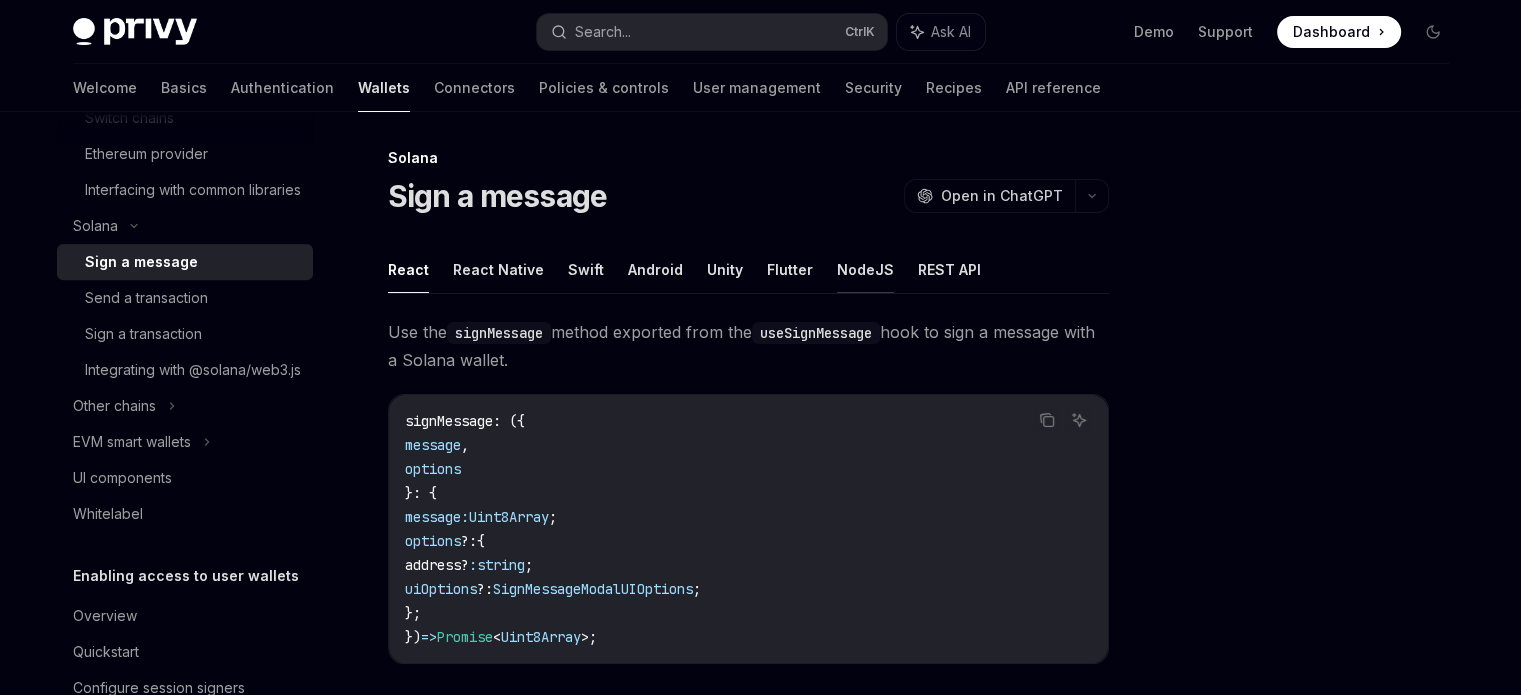 click on "NodeJS" at bounding box center [865, 269] 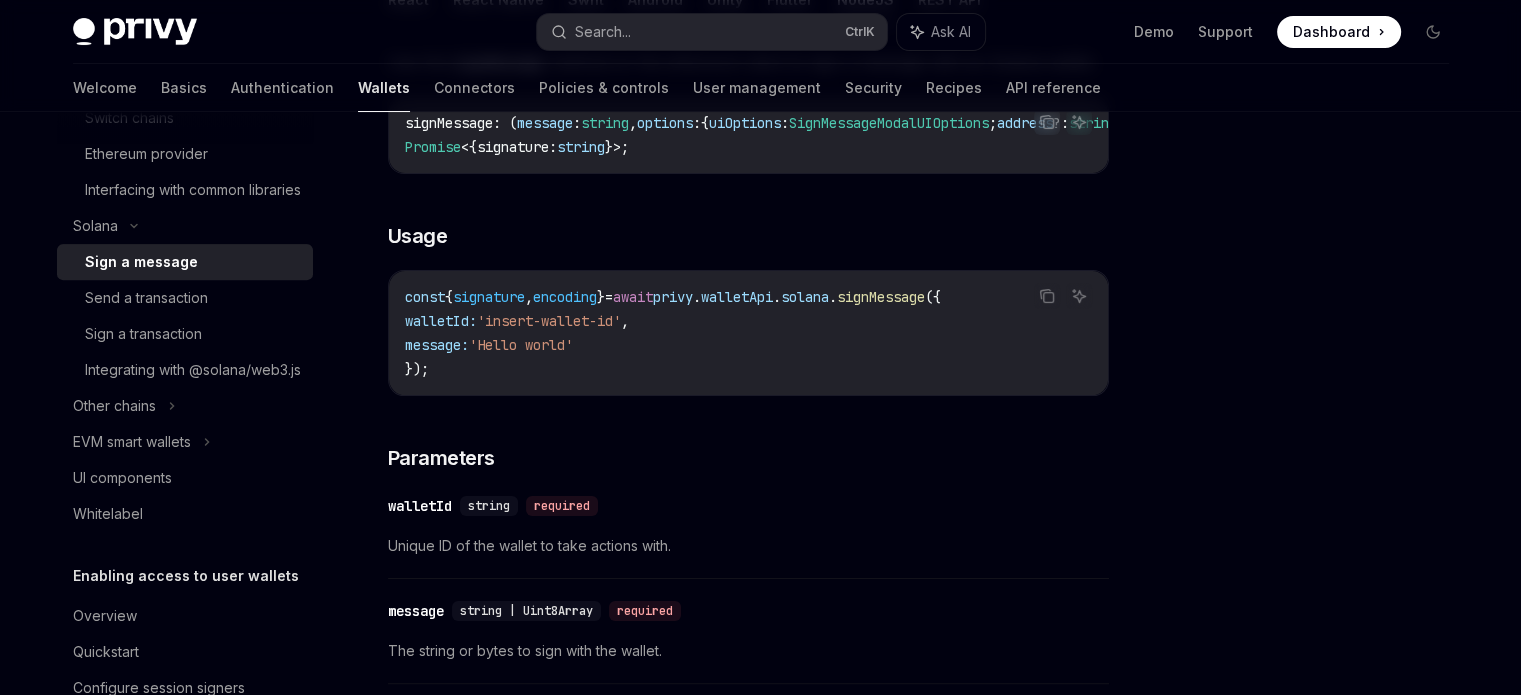 scroll, scrollTop: 298, scrollLeft: 0, axis: vertical 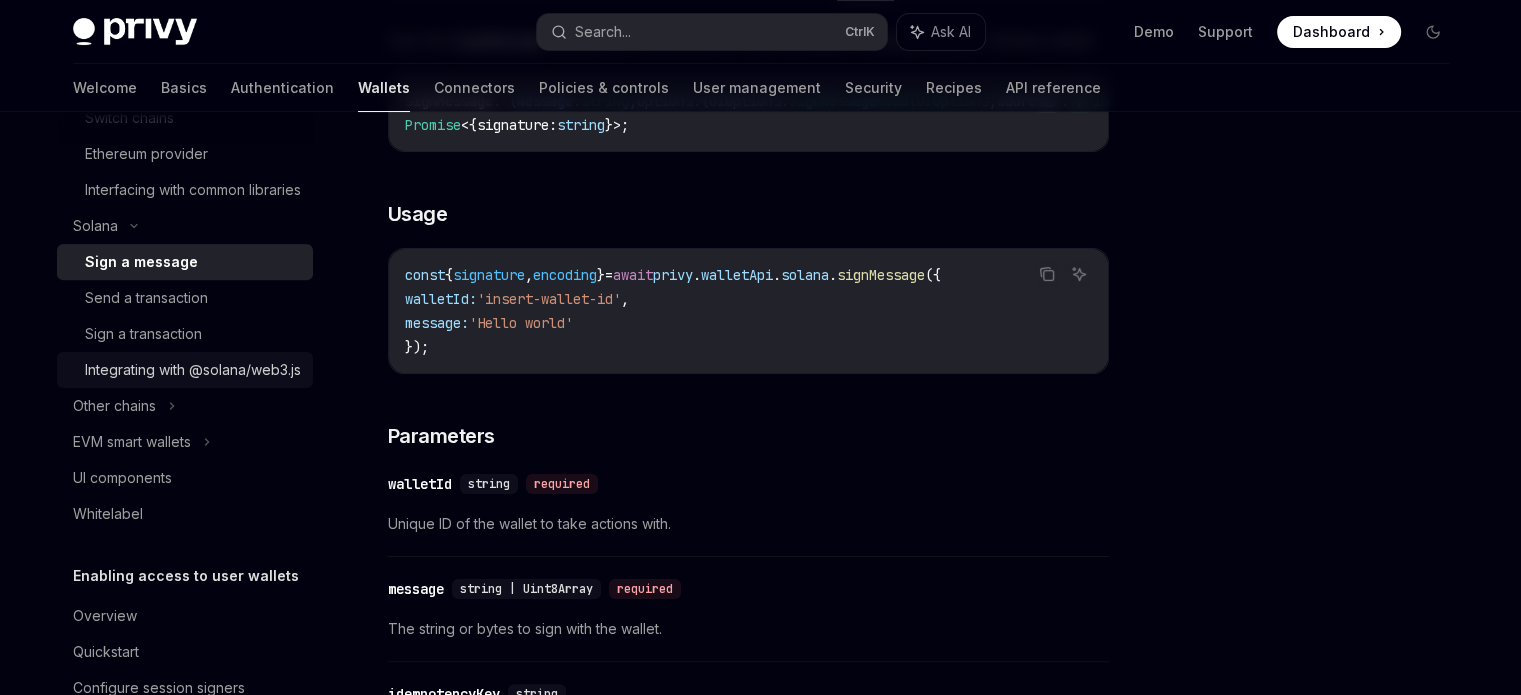 click on "Integrating with @solana/web3.js" at bounding box center (193, 370) 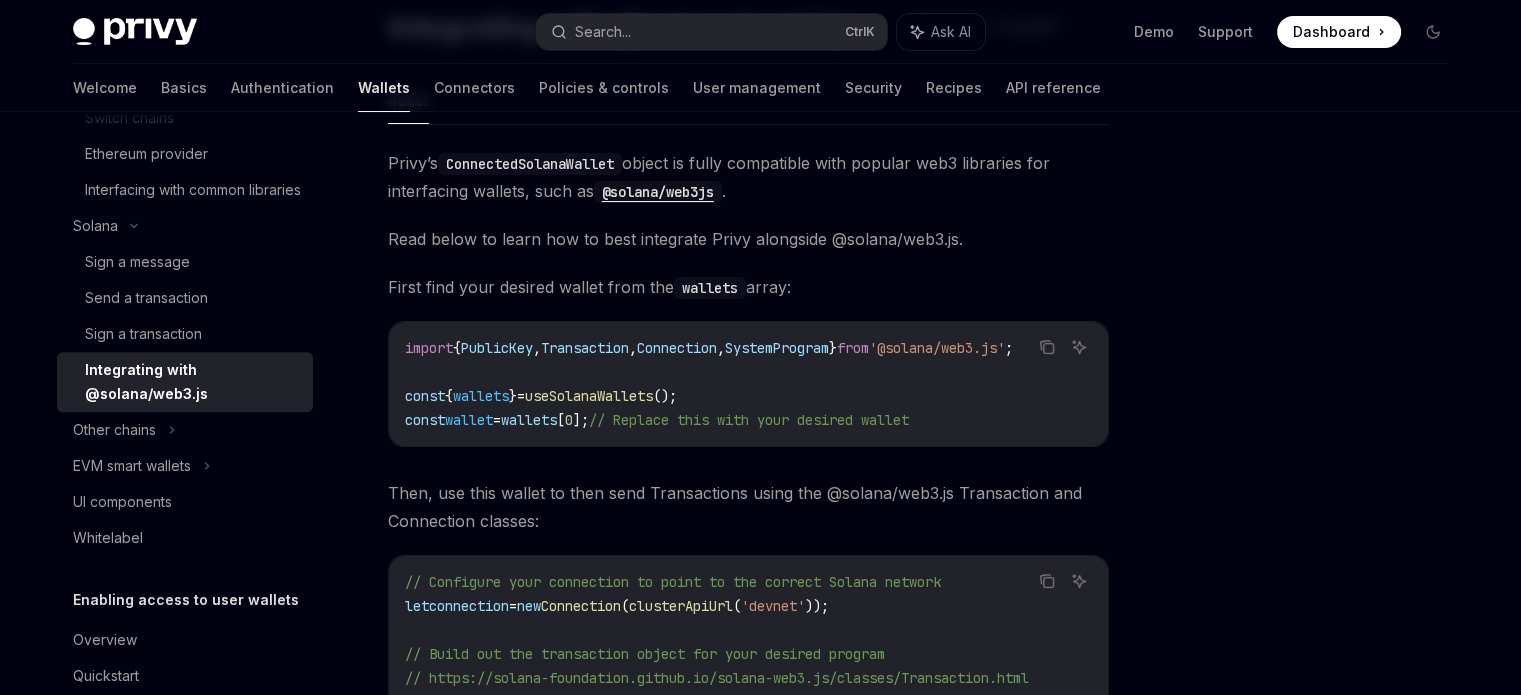 scroll, scrollTop: 186, scrollLeft: 0, axis: vertical 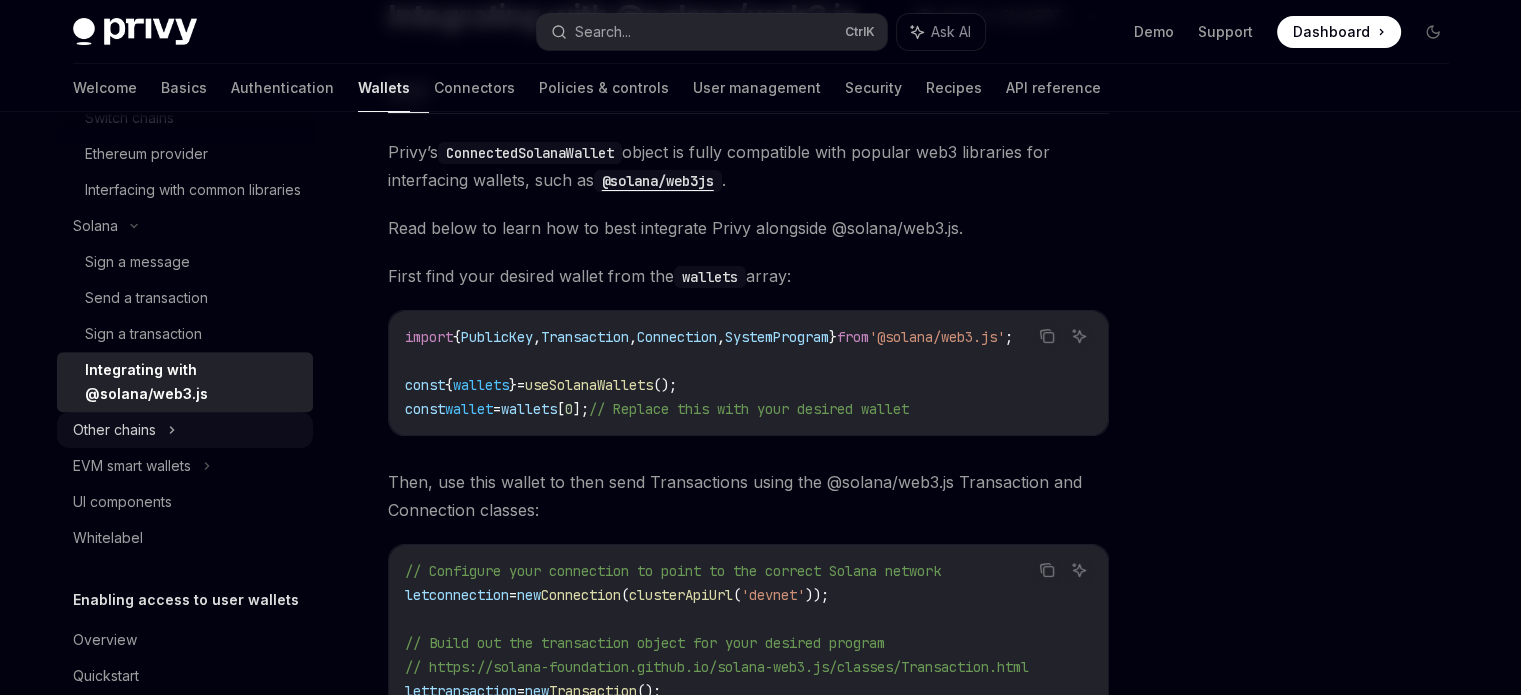 click on "Other chains" at bounding box center [185, 430] 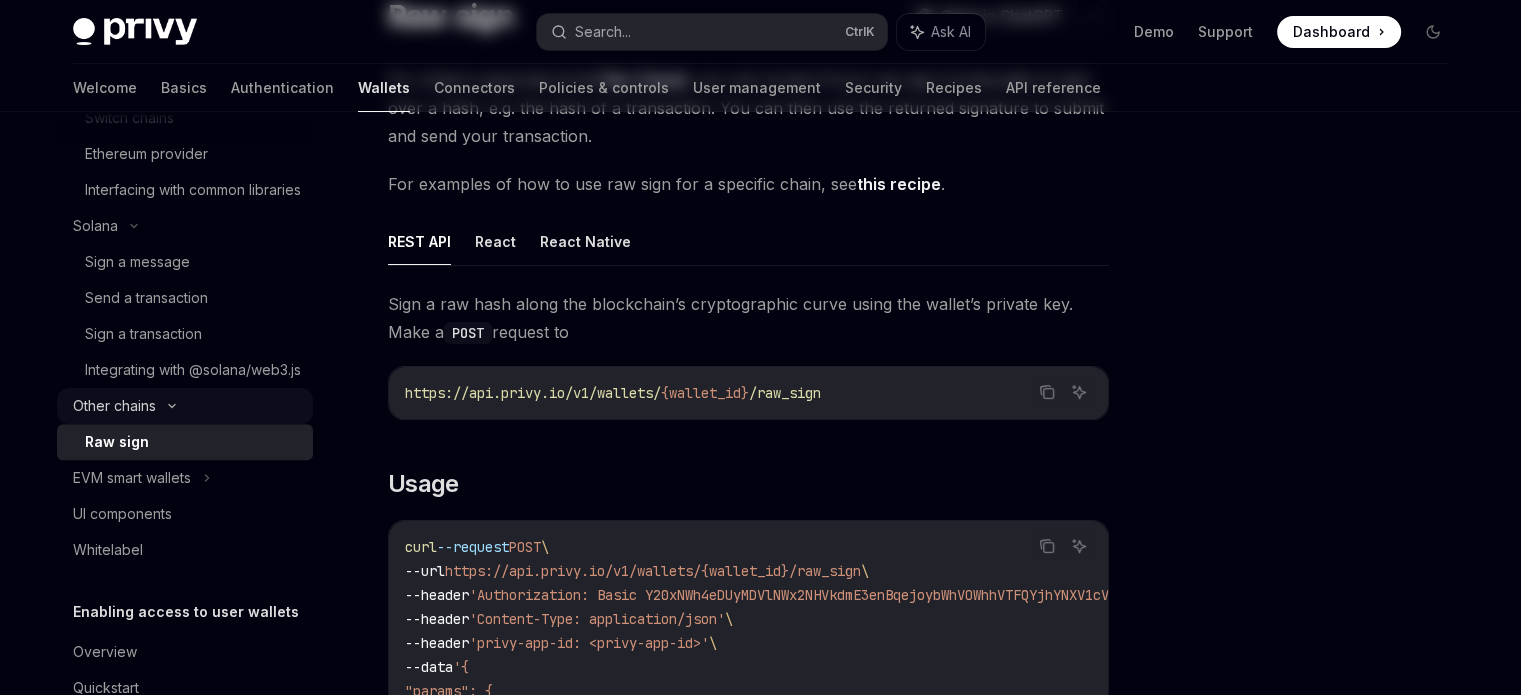 scroll, scrollTop: 0, scrollLeft: 0, axis: both 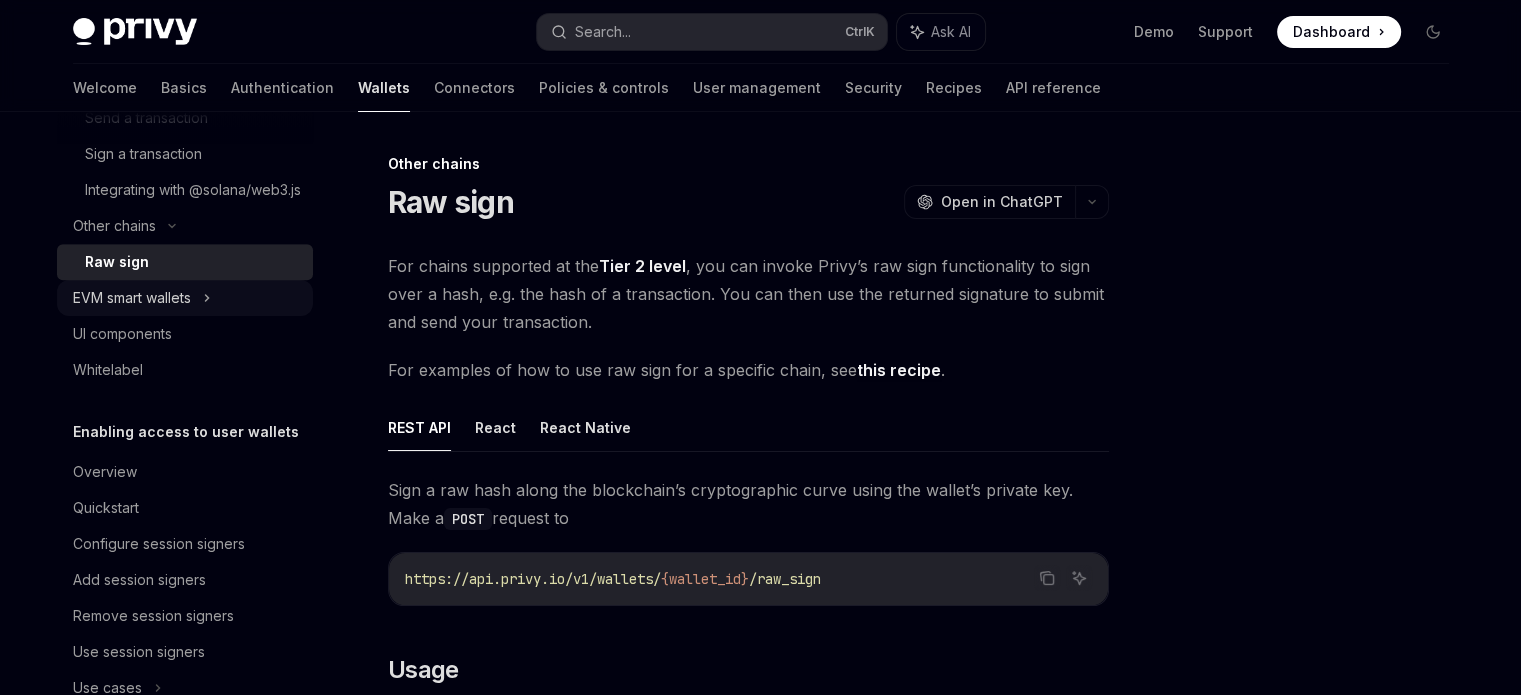 click on "EVM smart wallets" at bounding box center [132, 298] 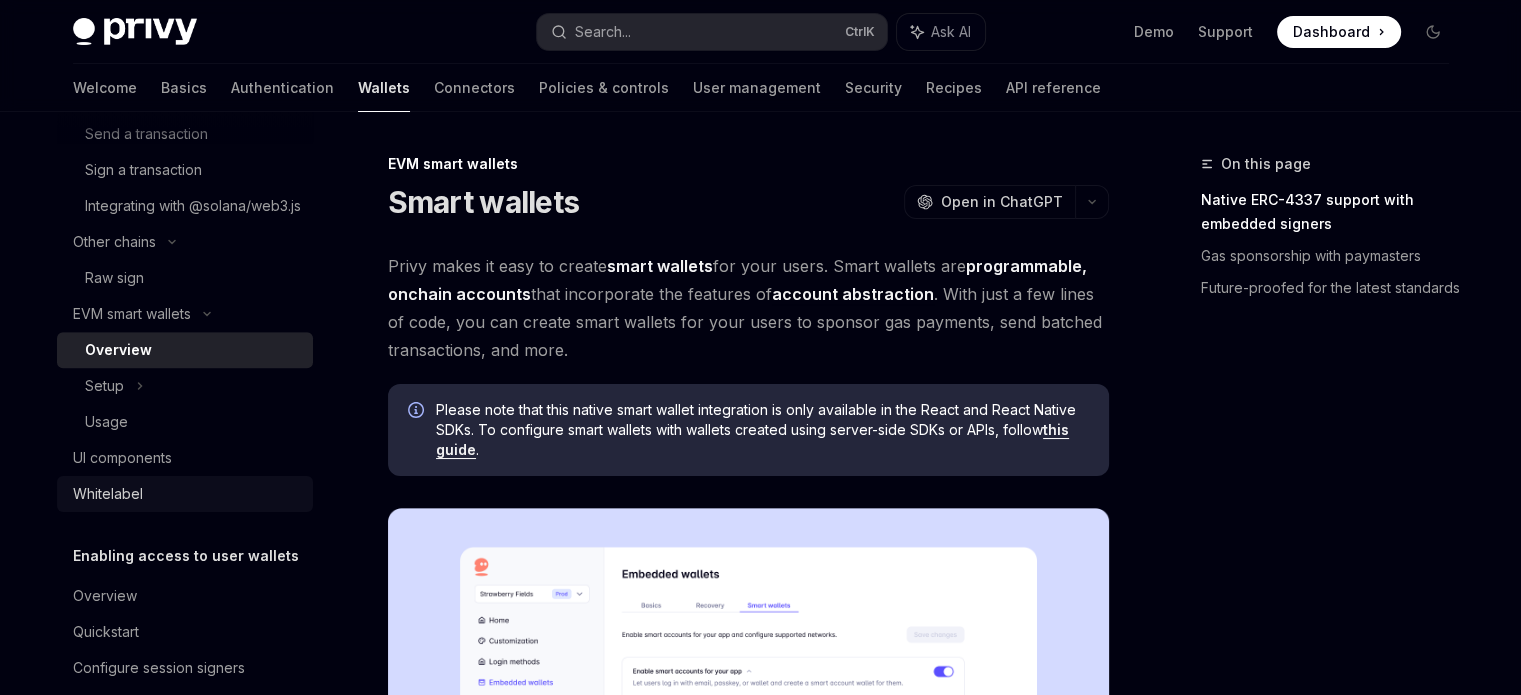 scroll, scrollTop: 960, scrollLeft: 0, axis: vertical 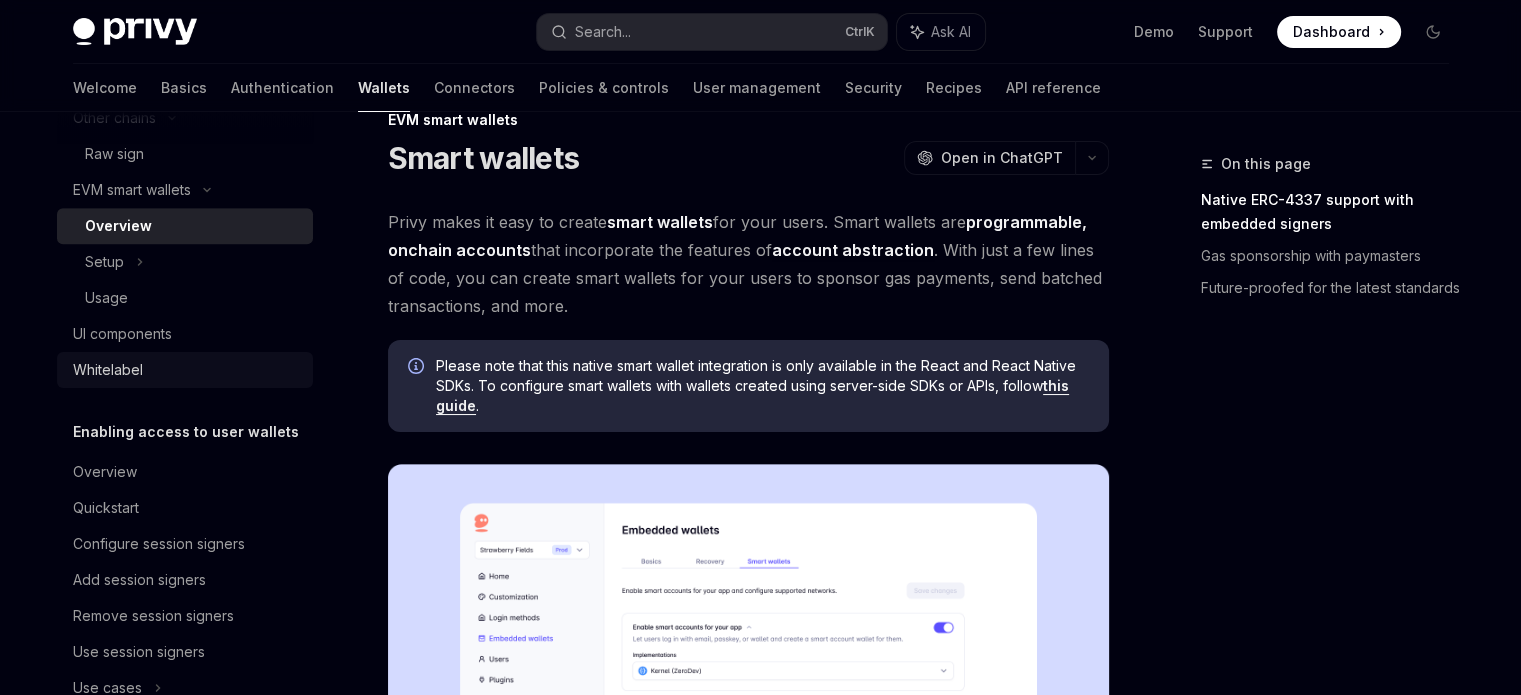 click on "Whitelabel" at bounding box center (185, 370) 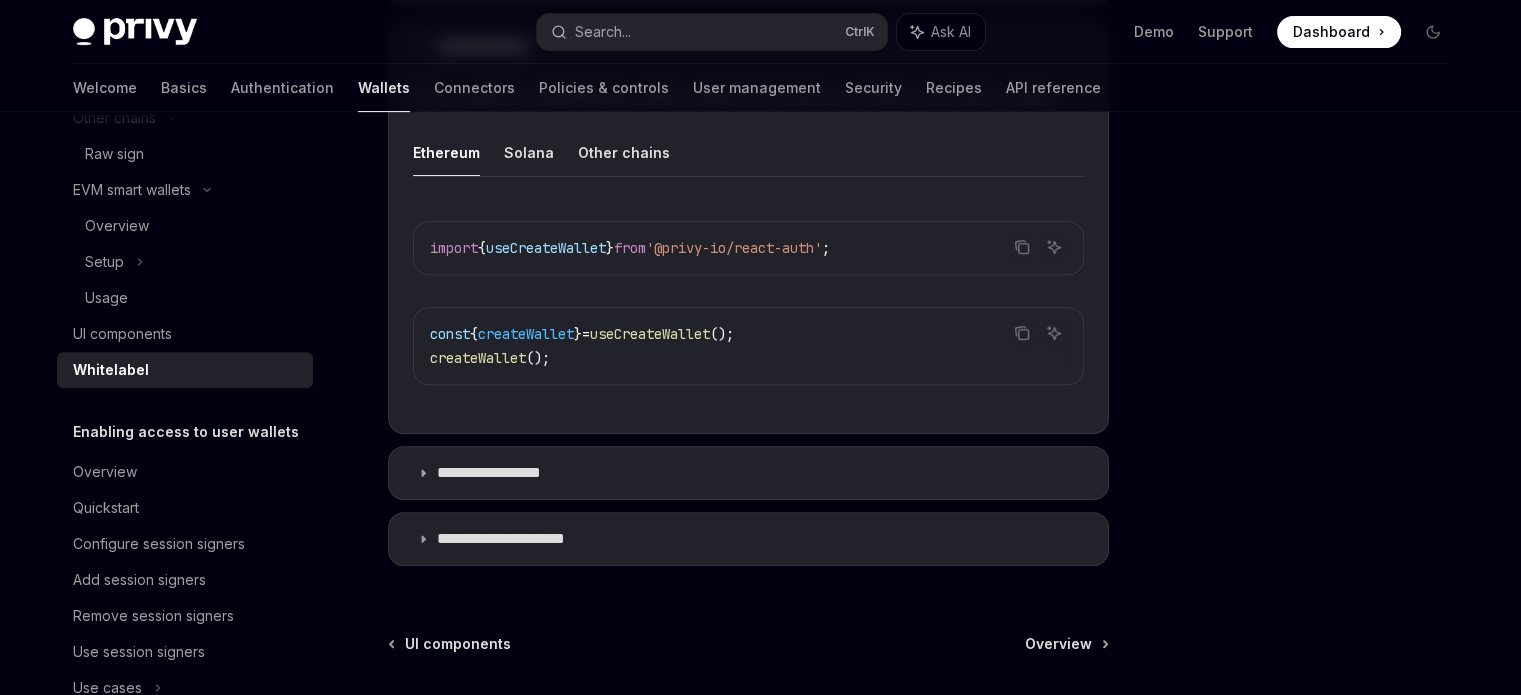 scroll, scrollTop: 790, scrollLeft: 0, axis: vertical 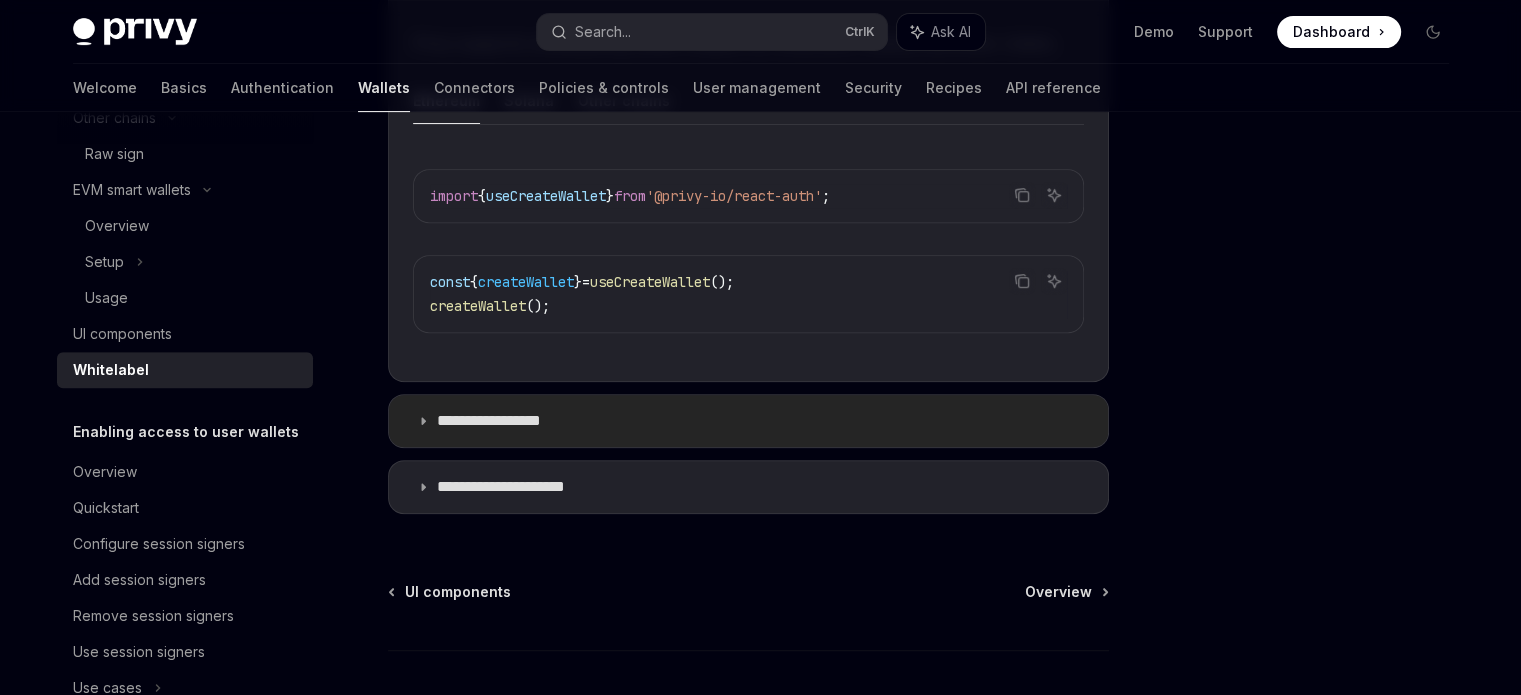 click on "**********" at bounding box center (748, 421) 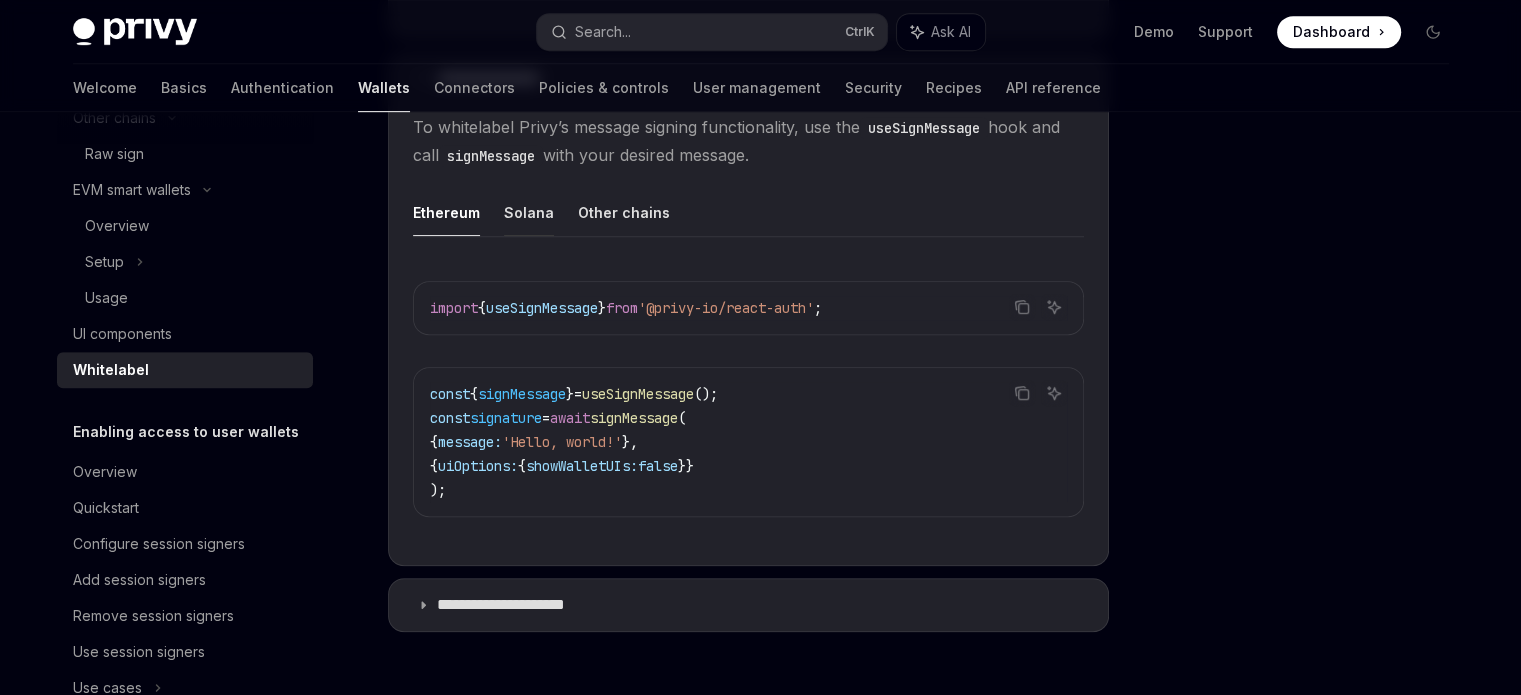 scroll, scrollTop: 1135, scrollLeft: 0, axis: vertical 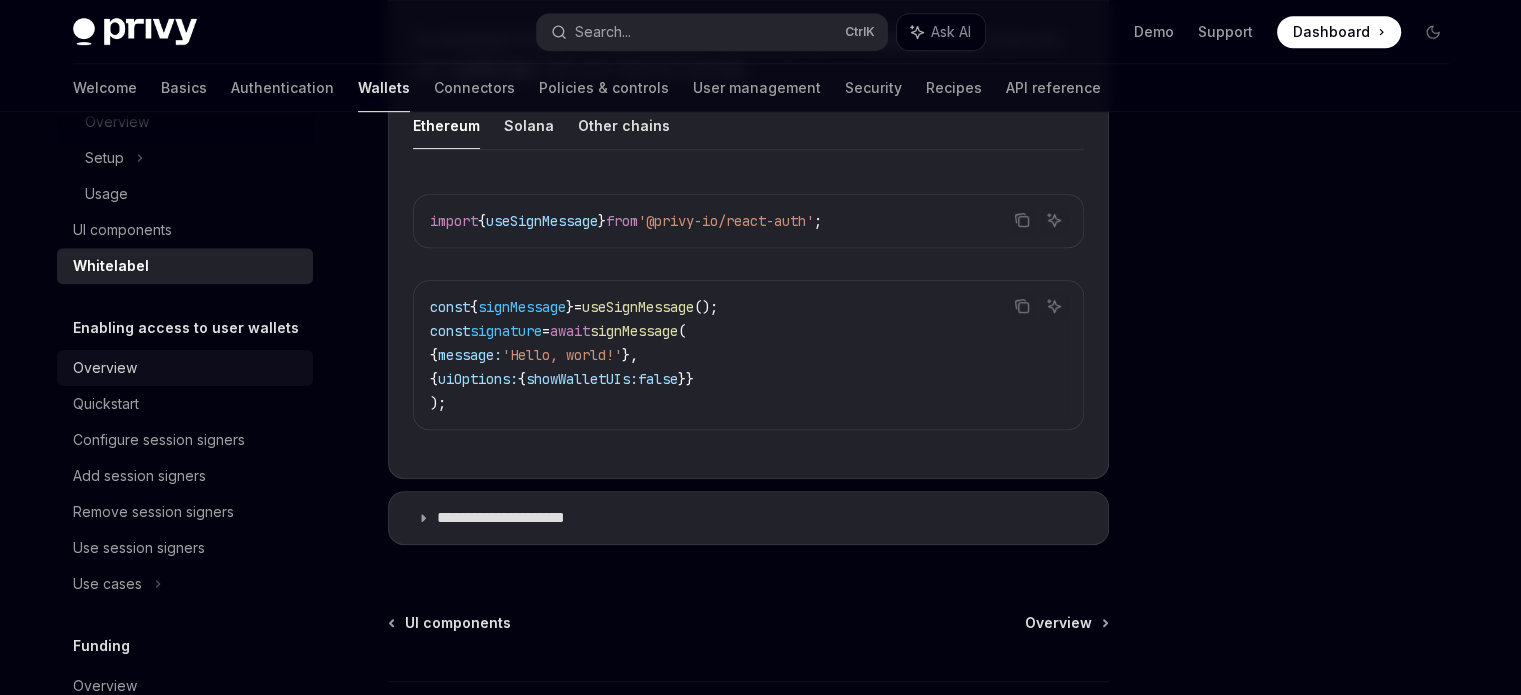 click on "Overview" at bounding box center (105, 368) 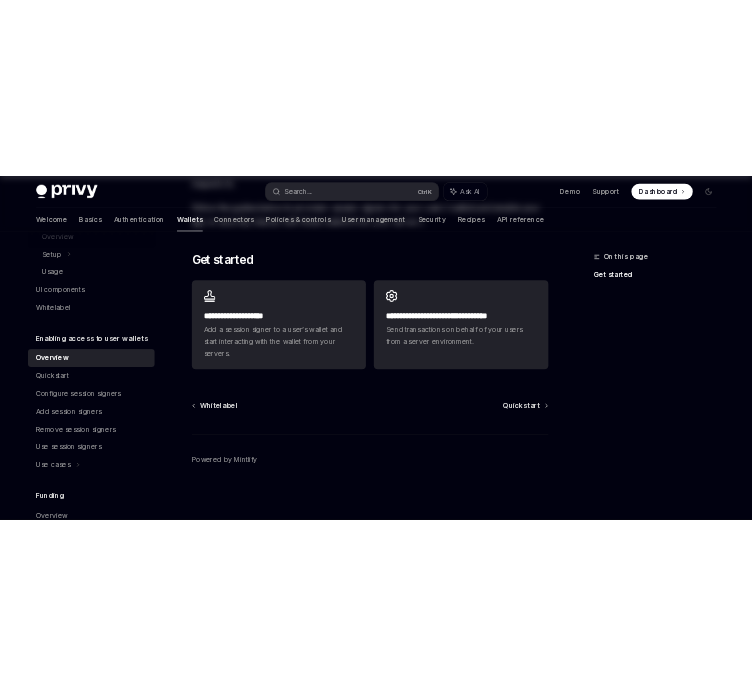 scroll, scrollTop: 0, scrollLeft: 0, axis: both 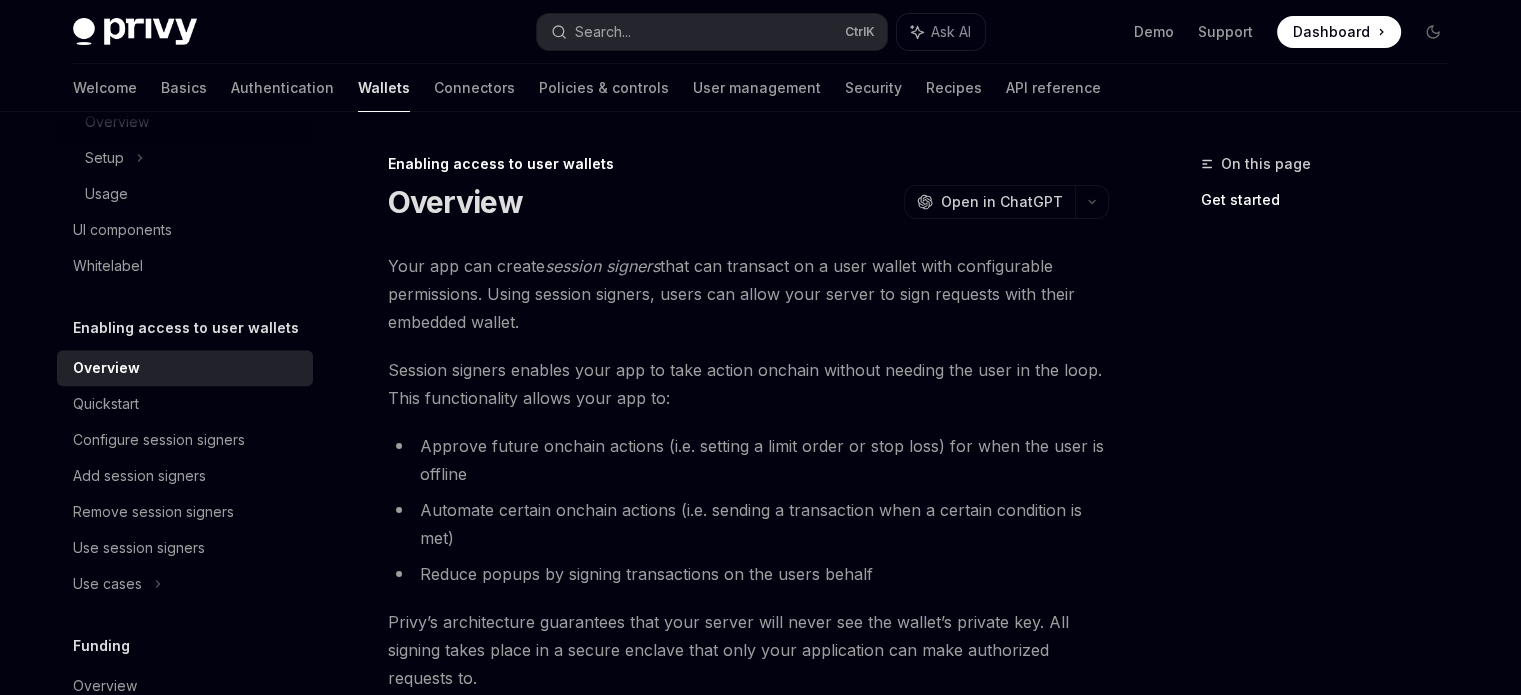 type on "*" 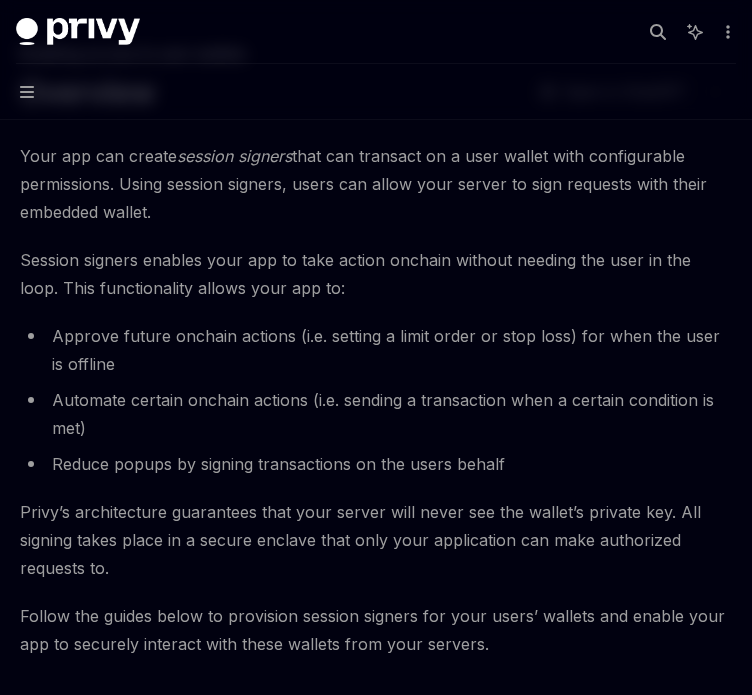 scroll, scrollTop: 119, scrollLeft: 0, axis: vertical 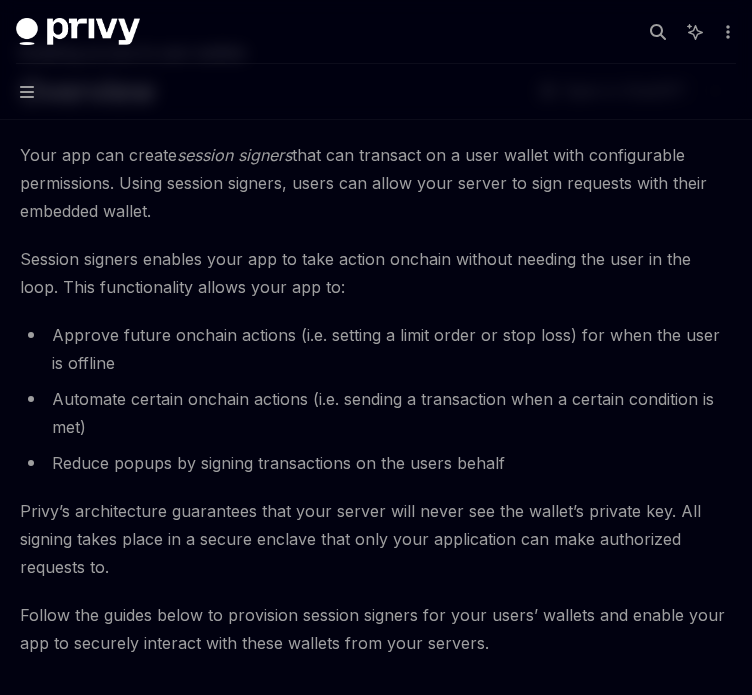 click on "Automate certain onchain actions (i.e. sending a transaction when a certain condition is met)" at bounding box center (376, 413) 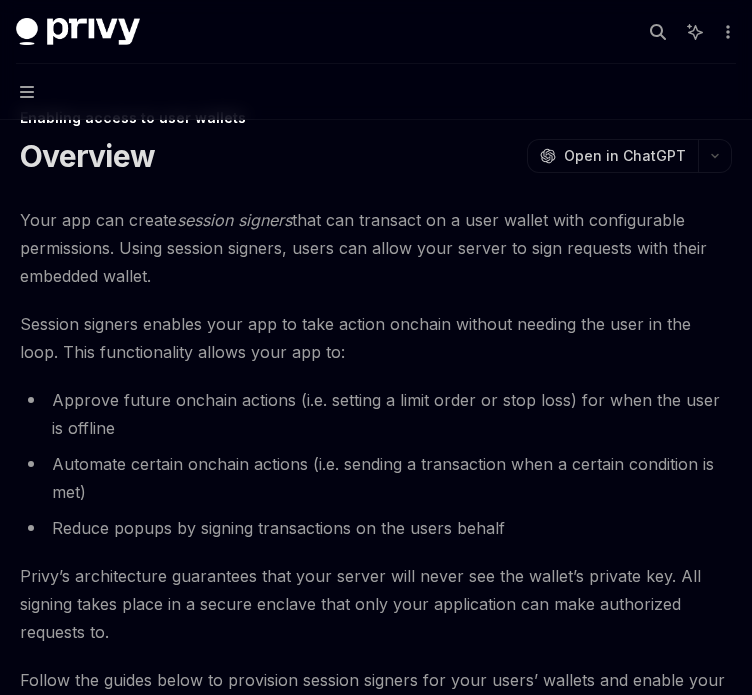 scroll, scrollTop: 55, scrollLeft: 0, axis: vertical 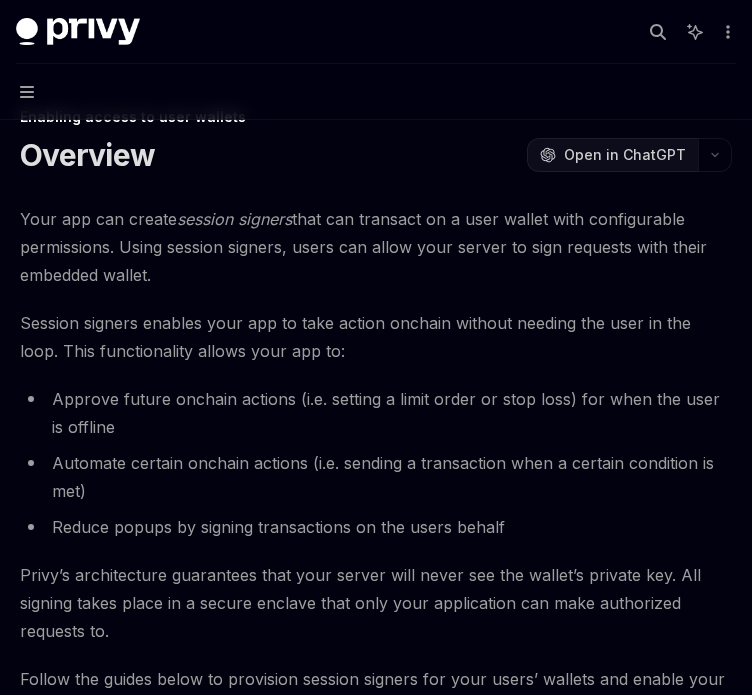 click on "OpenAI Open in ChatGPT" at bounding box center [612, 155] 